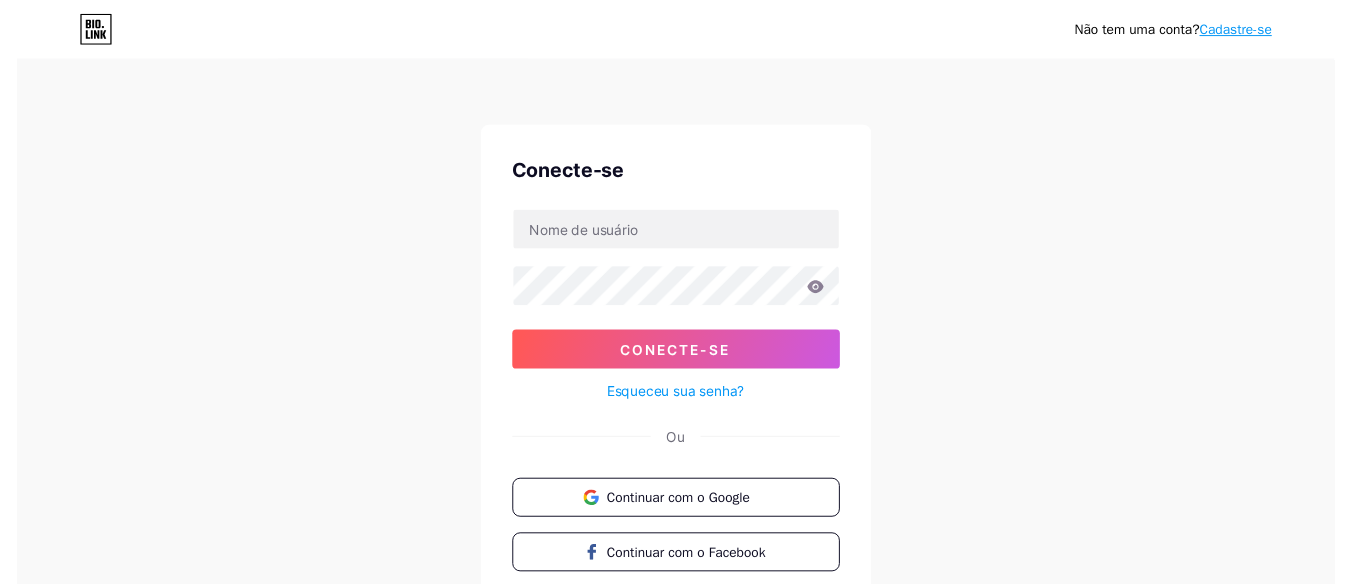 scroll, scrollTop: 0, scrollLeft: 0, axis: both 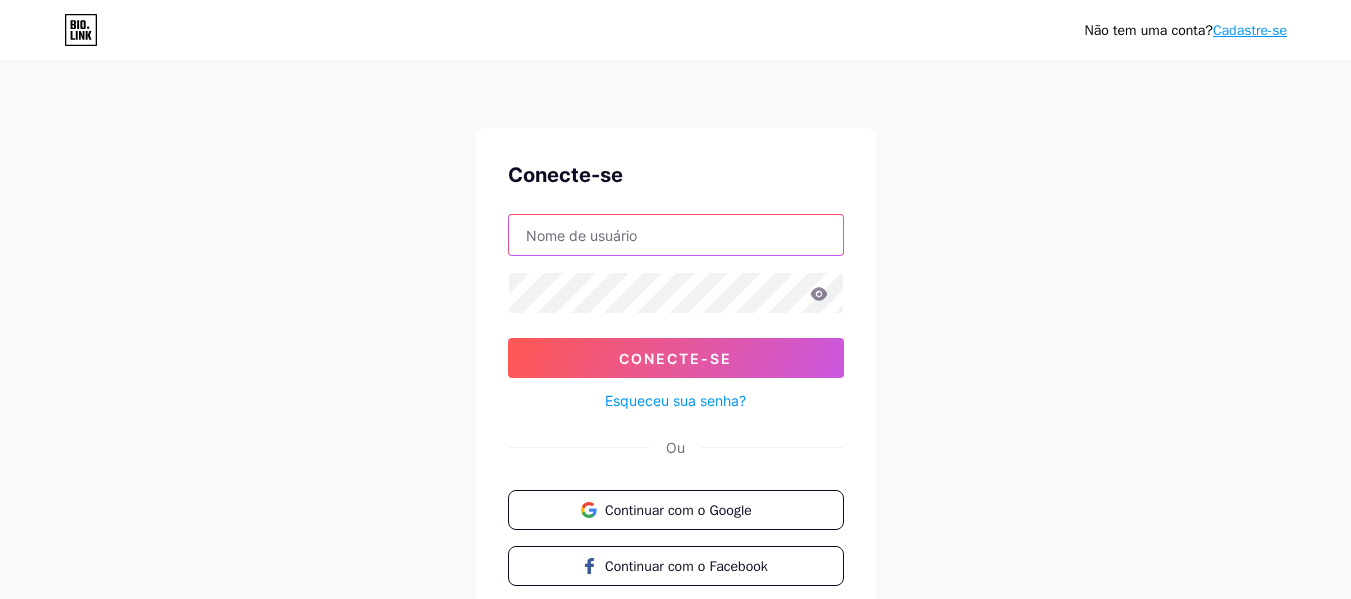 click at bounding box center (676, 235) 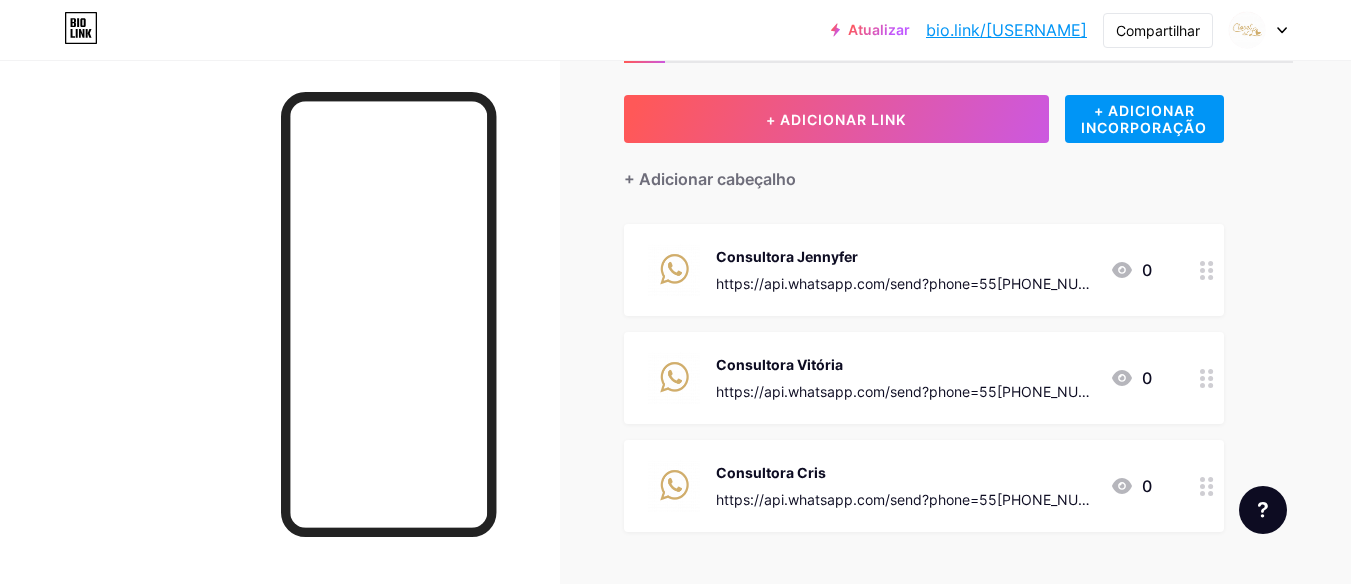 scroll, scrollTop: 0, scrollLeft: 0, axis: both 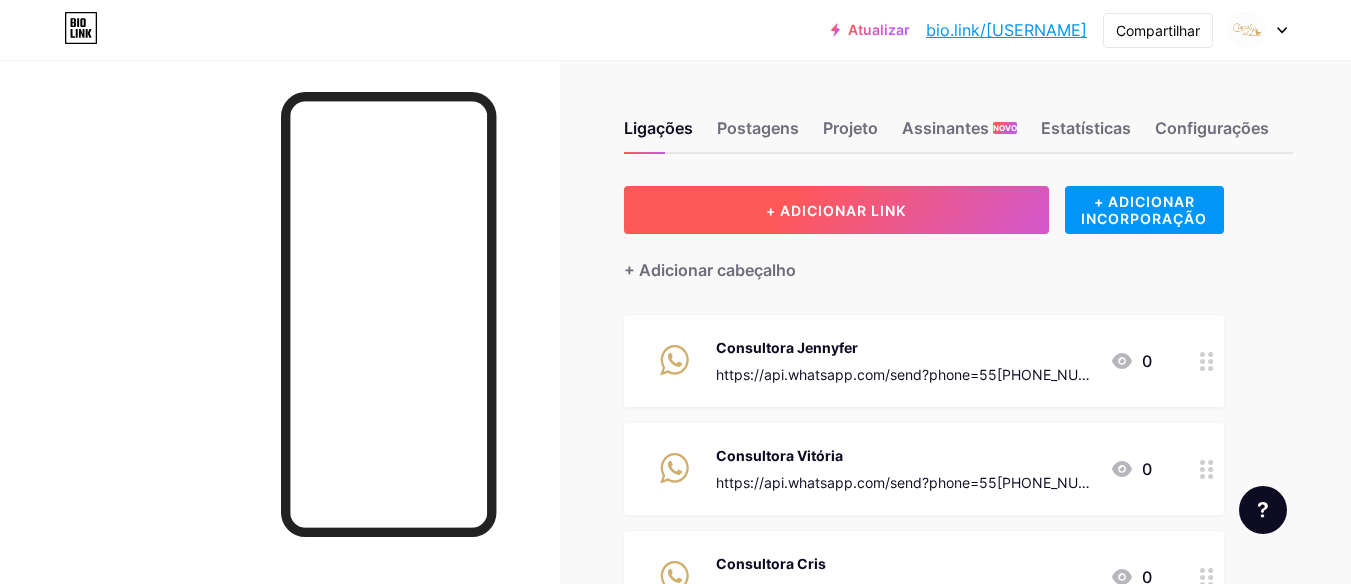 click on "+ ADICIONAR LINK" at bounding box center (836, 210) 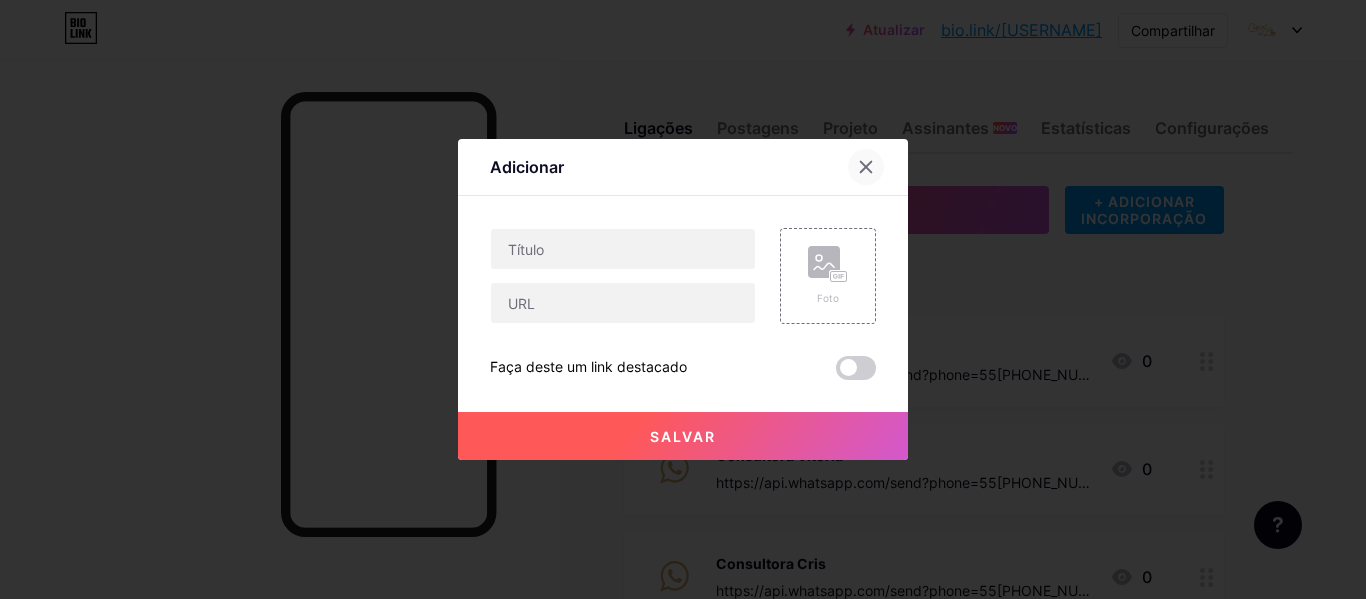click at bounding box center [866, 167] 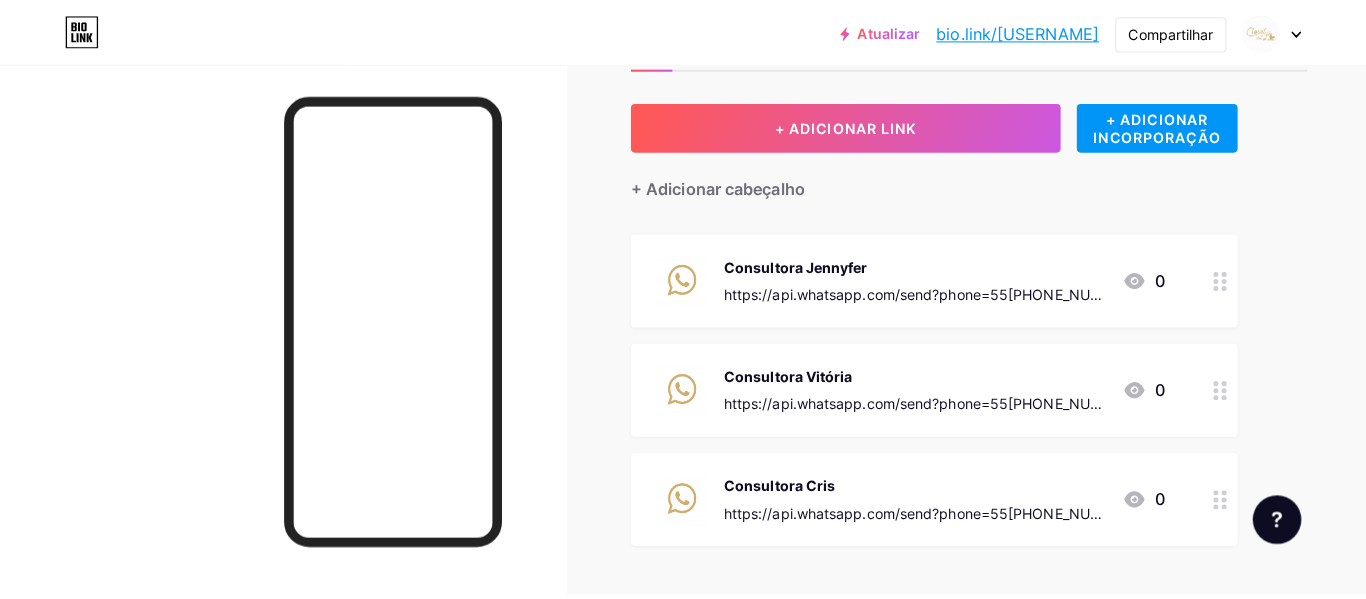 scroll, scrollTop: 71, scrollLeft: 0, axis: vertical 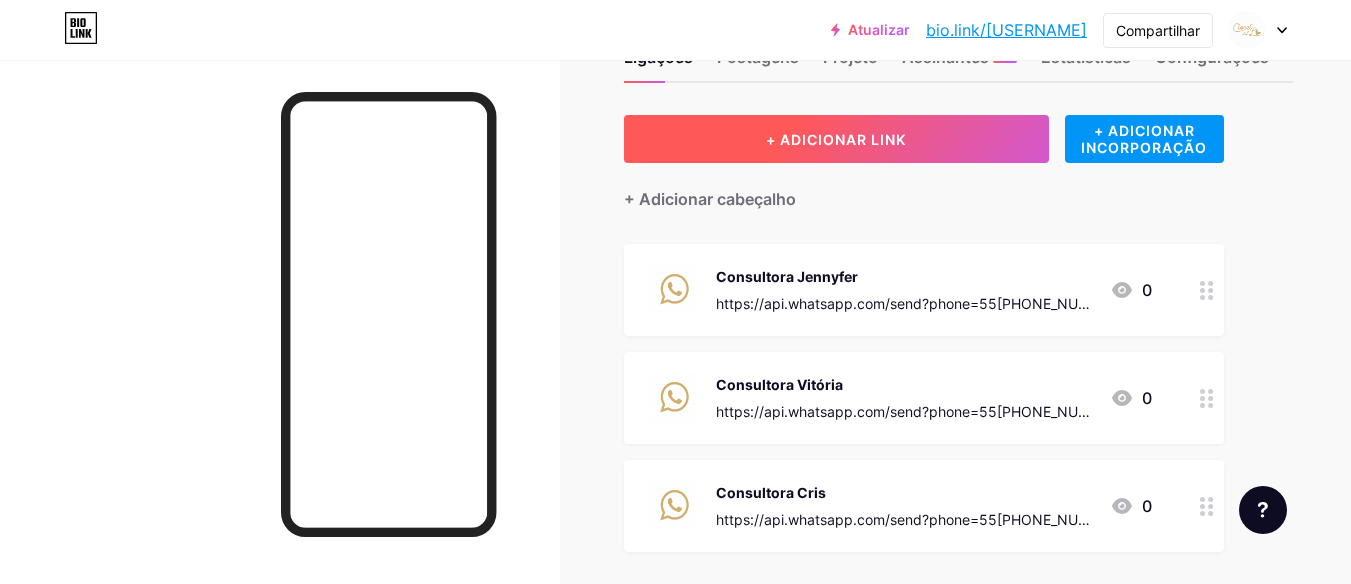 click on "+ ADICIONAR LINK" at bounding box center (836, 139) 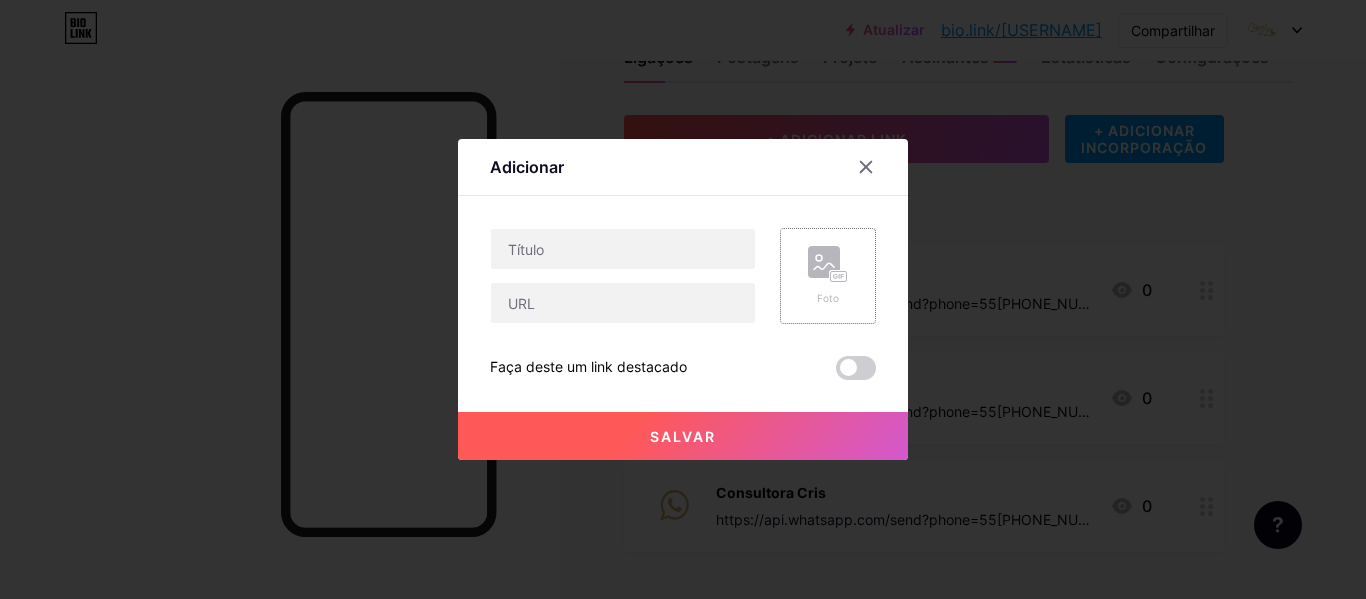 click at bounding box center (824, 262) 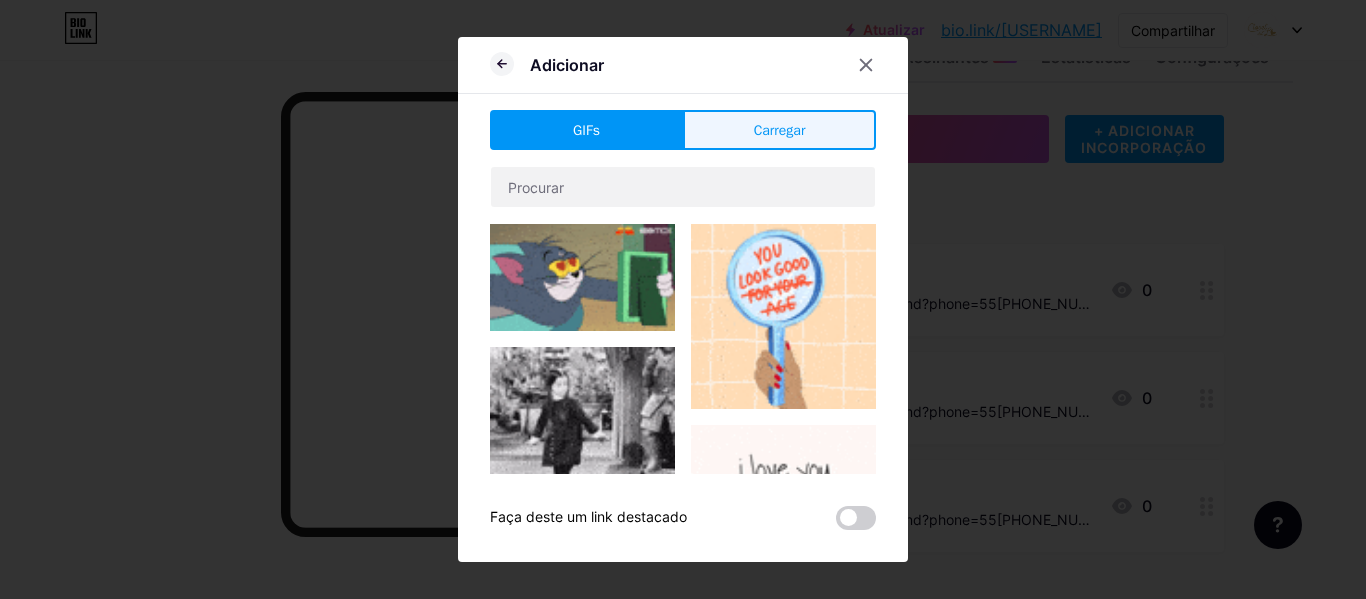click on "Carregar" at bounding box center [779, 130] 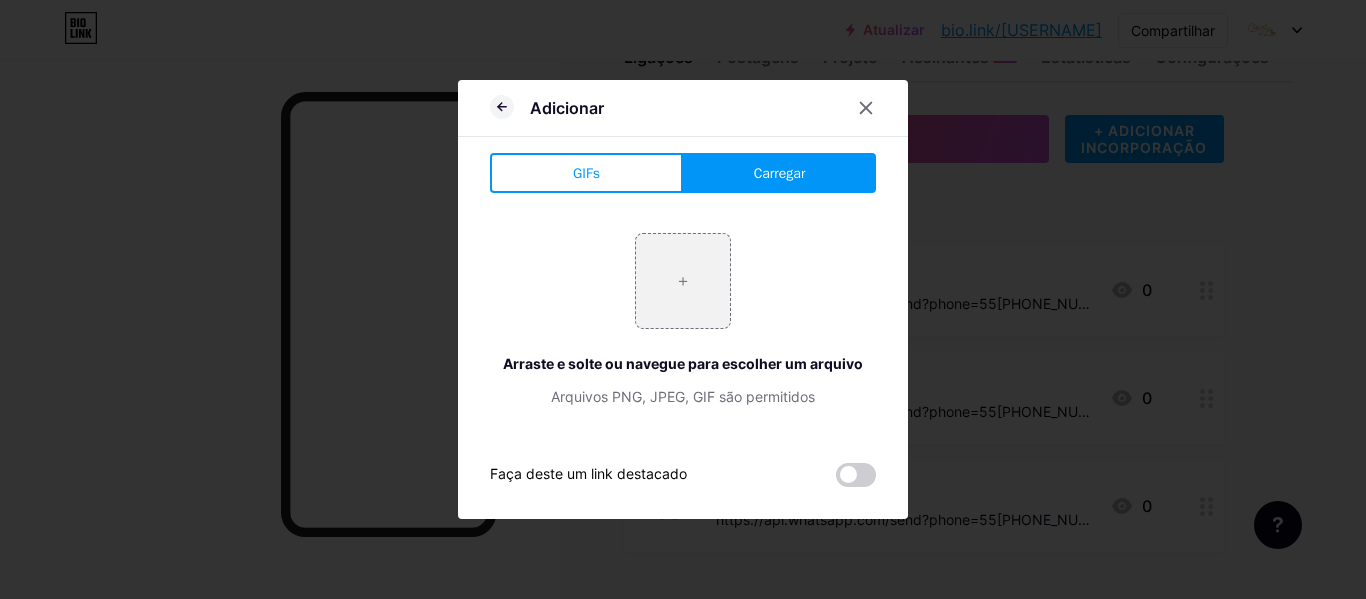 click on "Carregar" at bounding box center [780, 173] 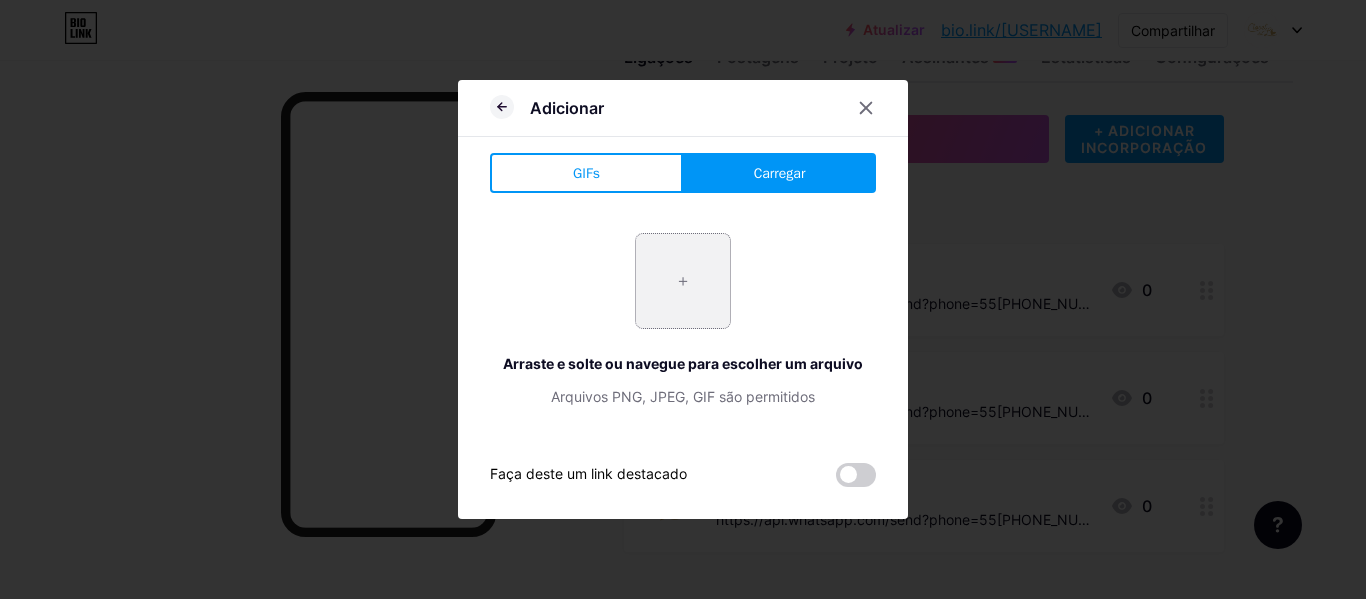 click at bounding box center [683, 281] 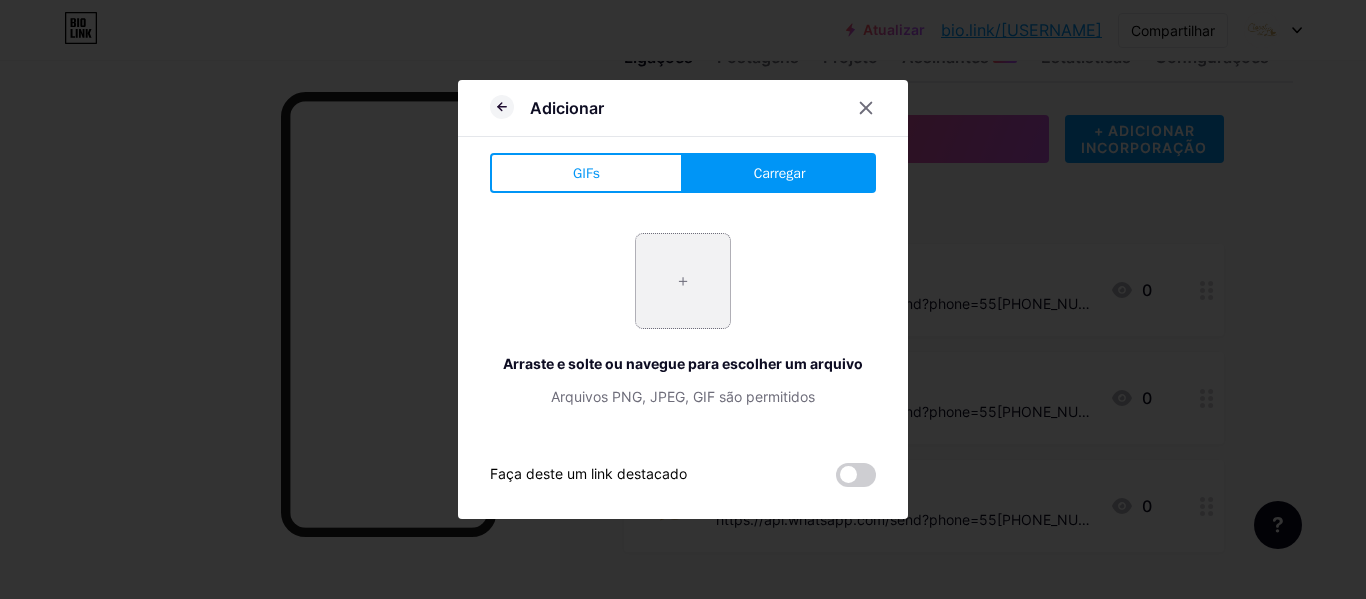 type on "C:\fakepath\[FILENAME].png" 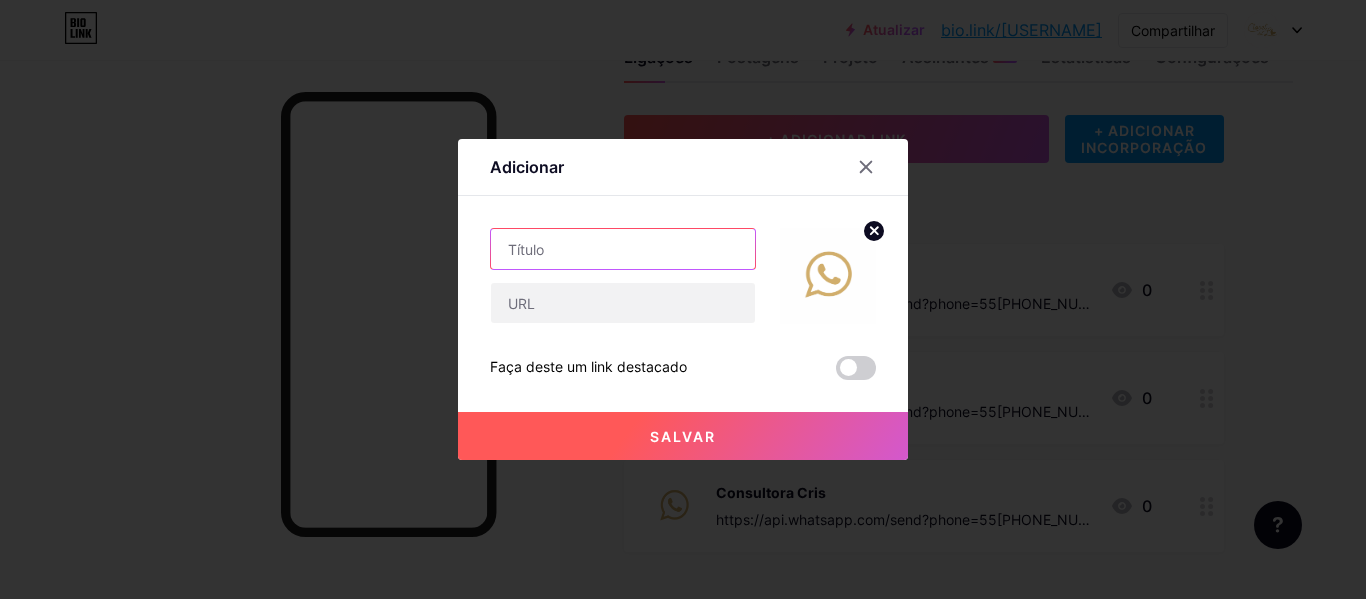 click at bounding box center [623, 249] 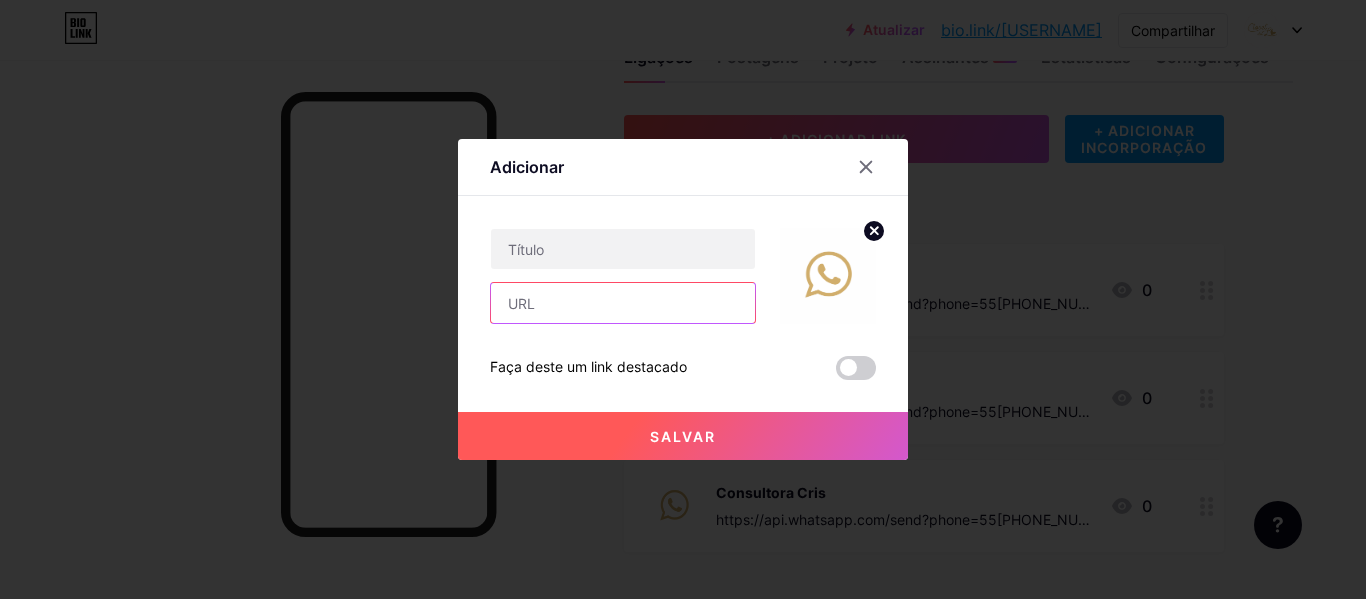 click at bounding box center [623, 303] 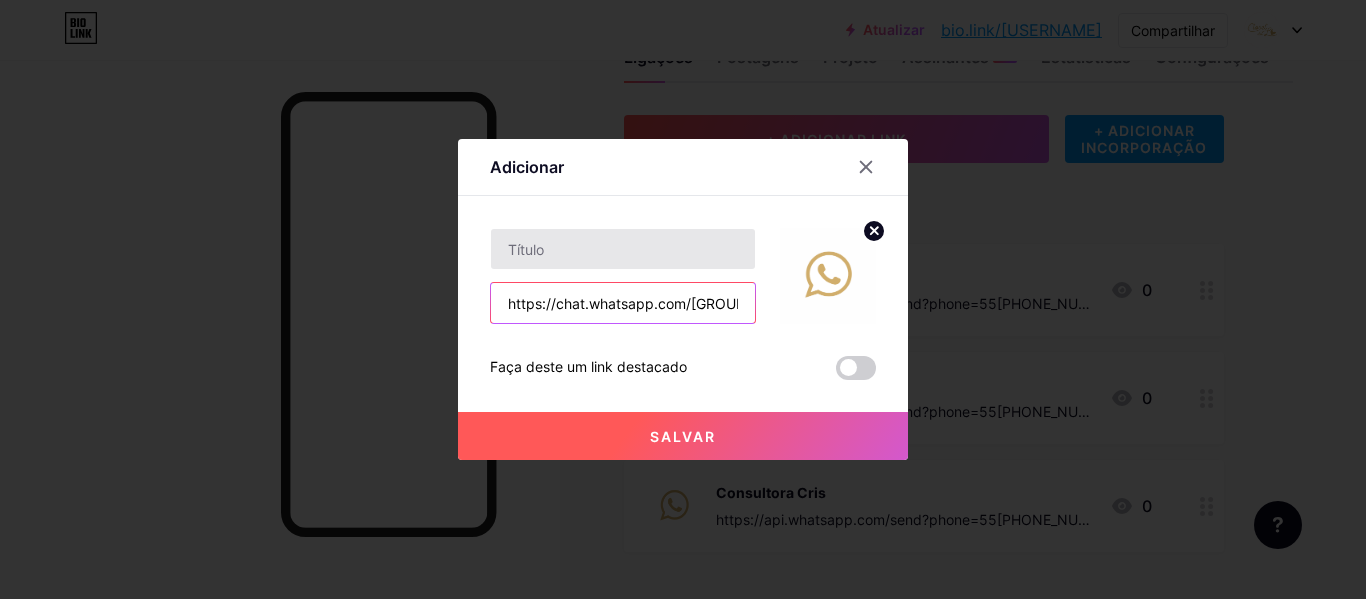 scroll, scrollTop: 0, scrollLeft: 143, axis: horizontal 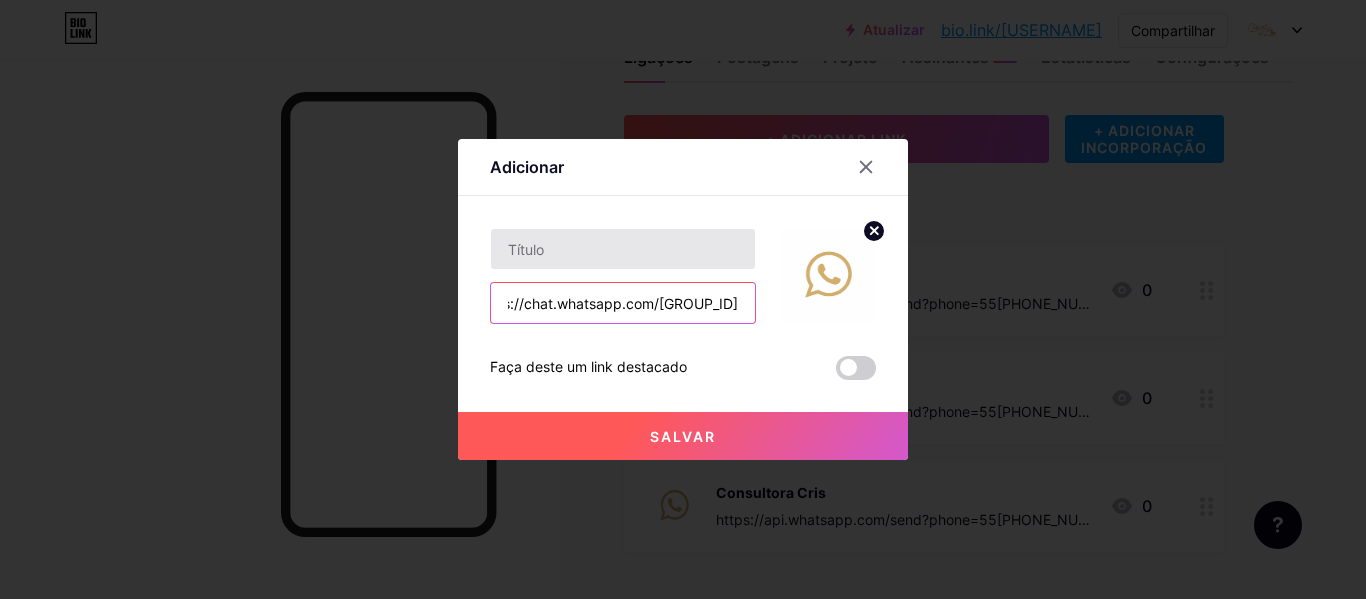 type on "https://chat.whatsapp.com/[GROUP_ID]" 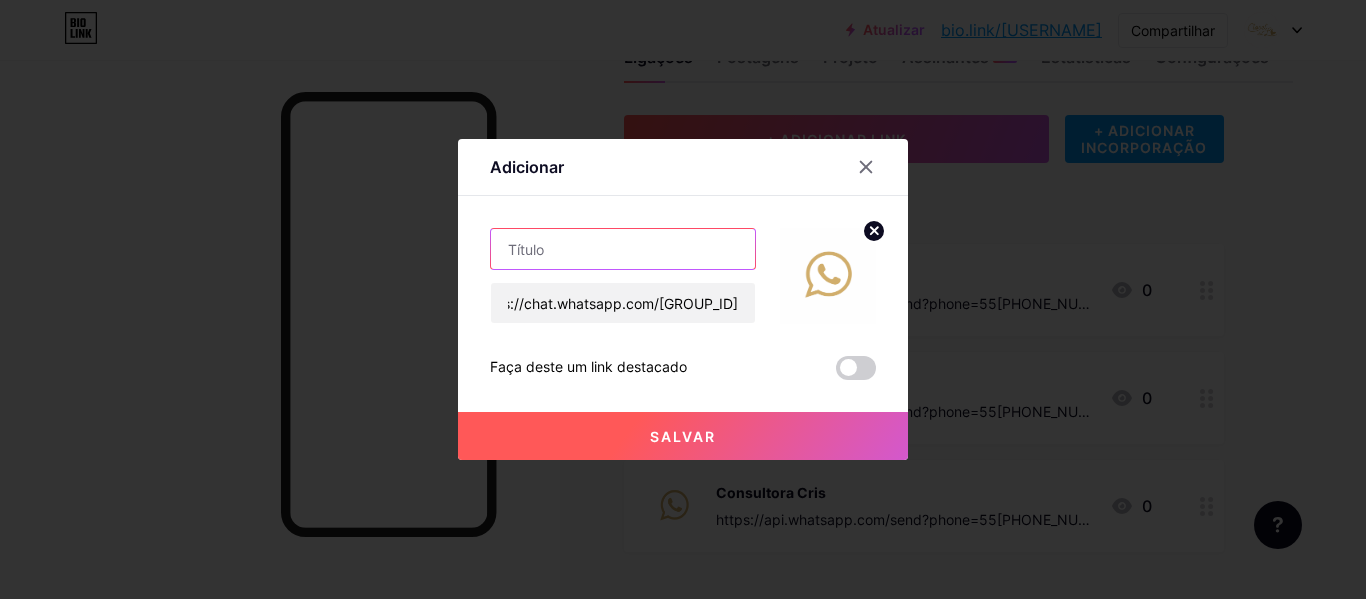 click at bounding box center [623, 249] 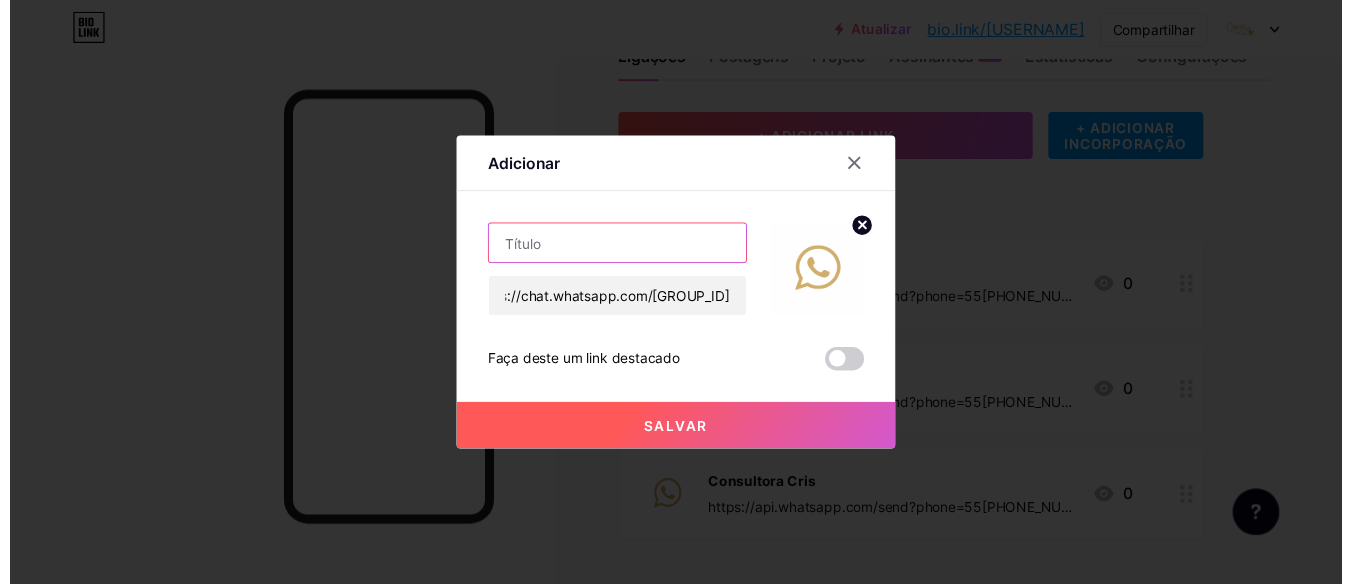 scroll, scrollTop: 0, scrollLeft: 0, axis: both 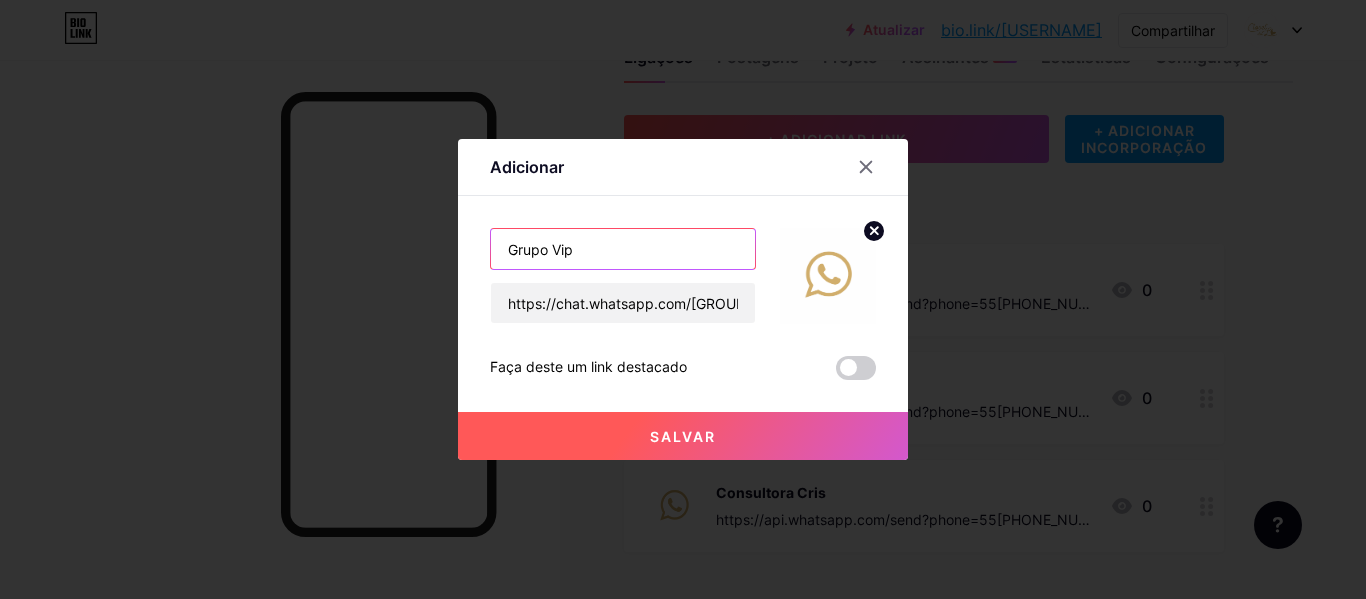 type on "Grupo Vip" 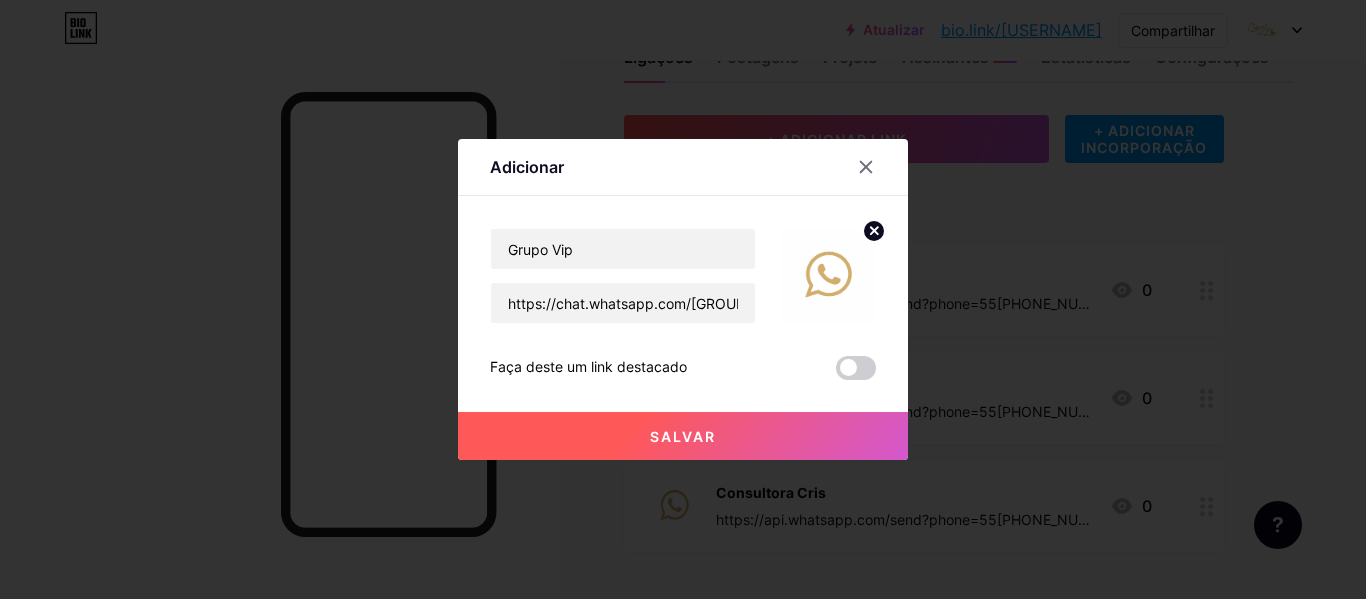 click on "Salvar" at bounding box center (683, 436) 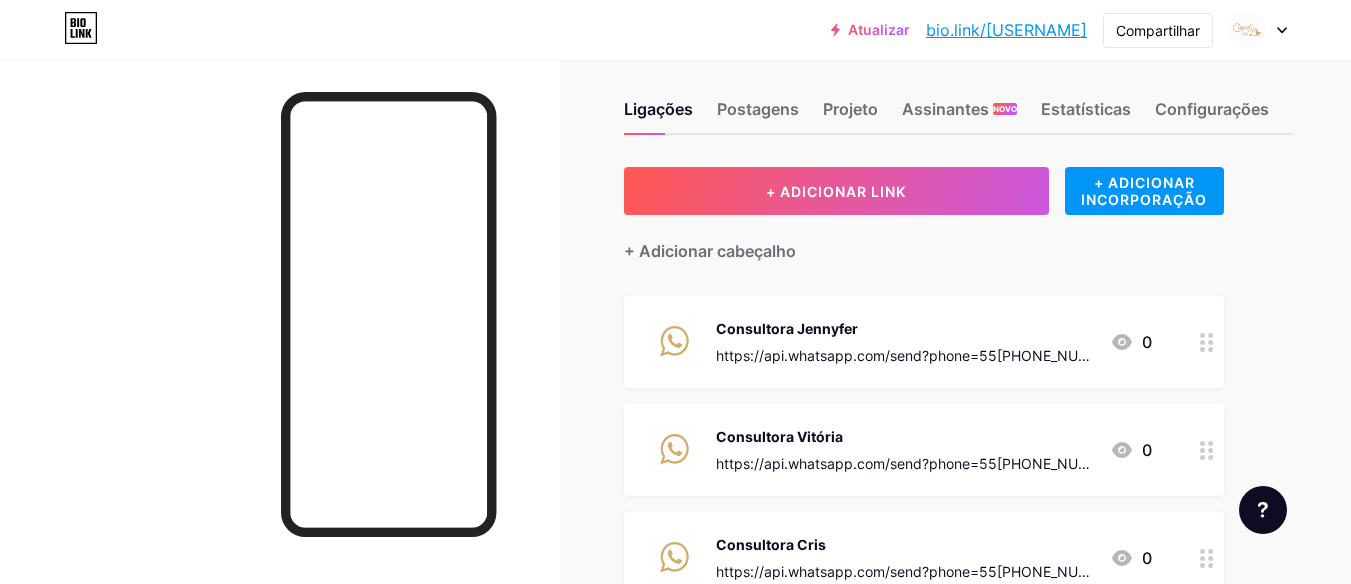 scroll, scrollTop: 0, scrollLeft: 0, axis: both 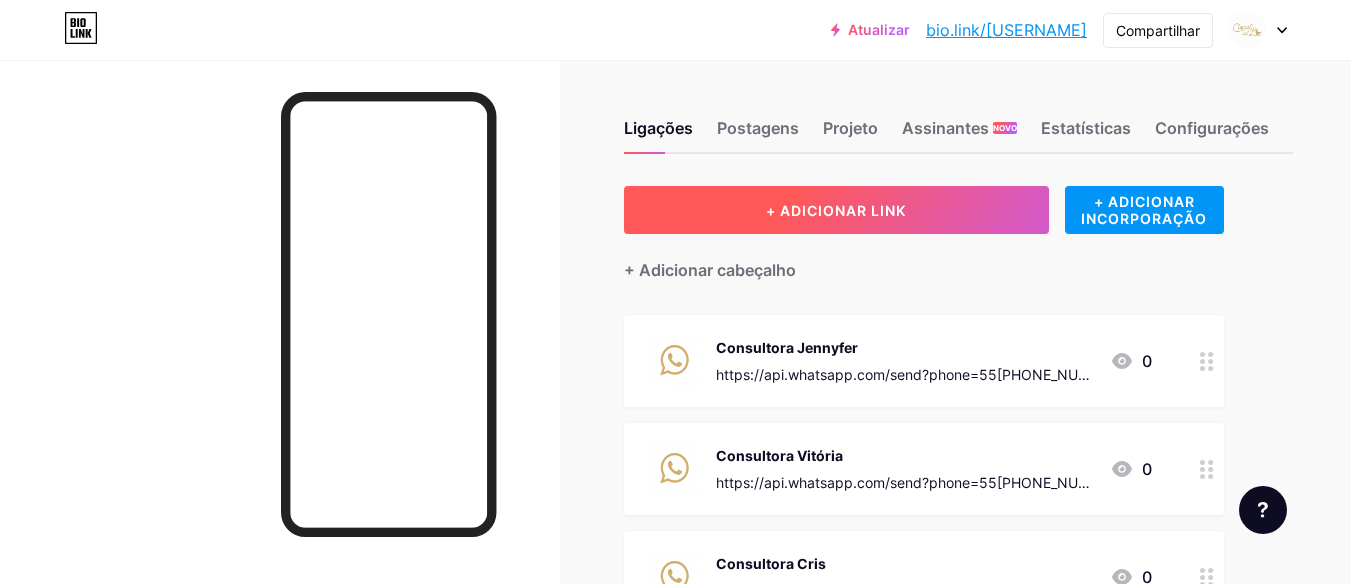 click on "+ ADICIONAR LINK" at bounding box center (836, 210) 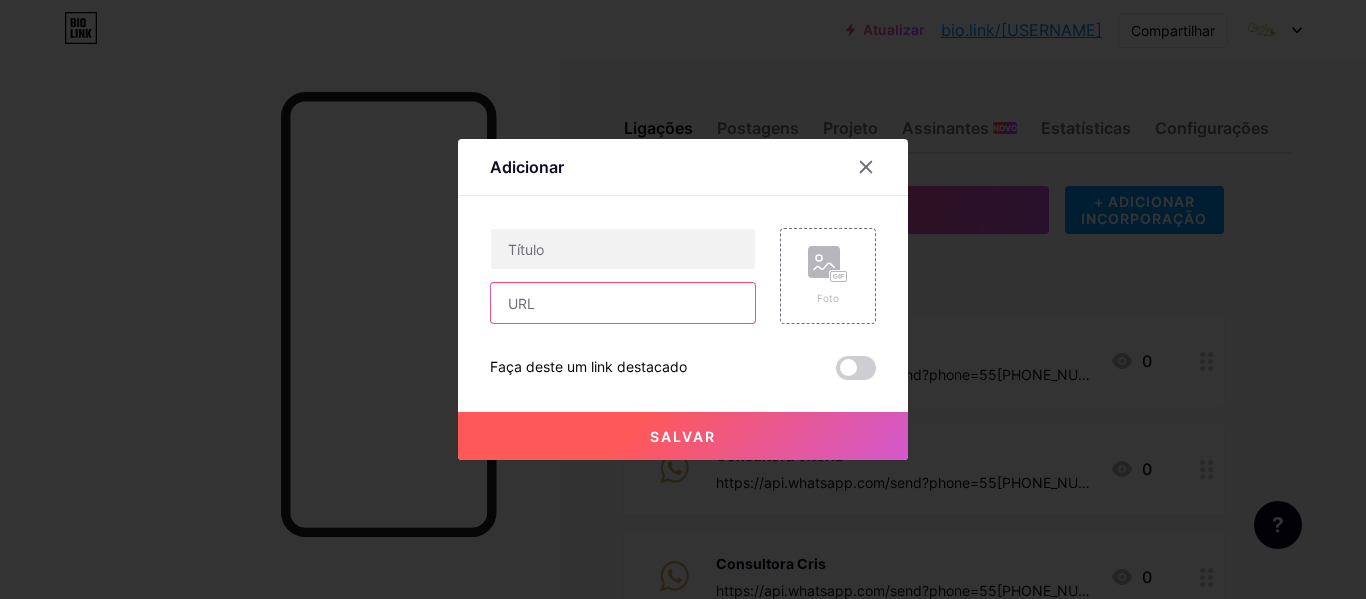 click at bounding box center [623, 303] 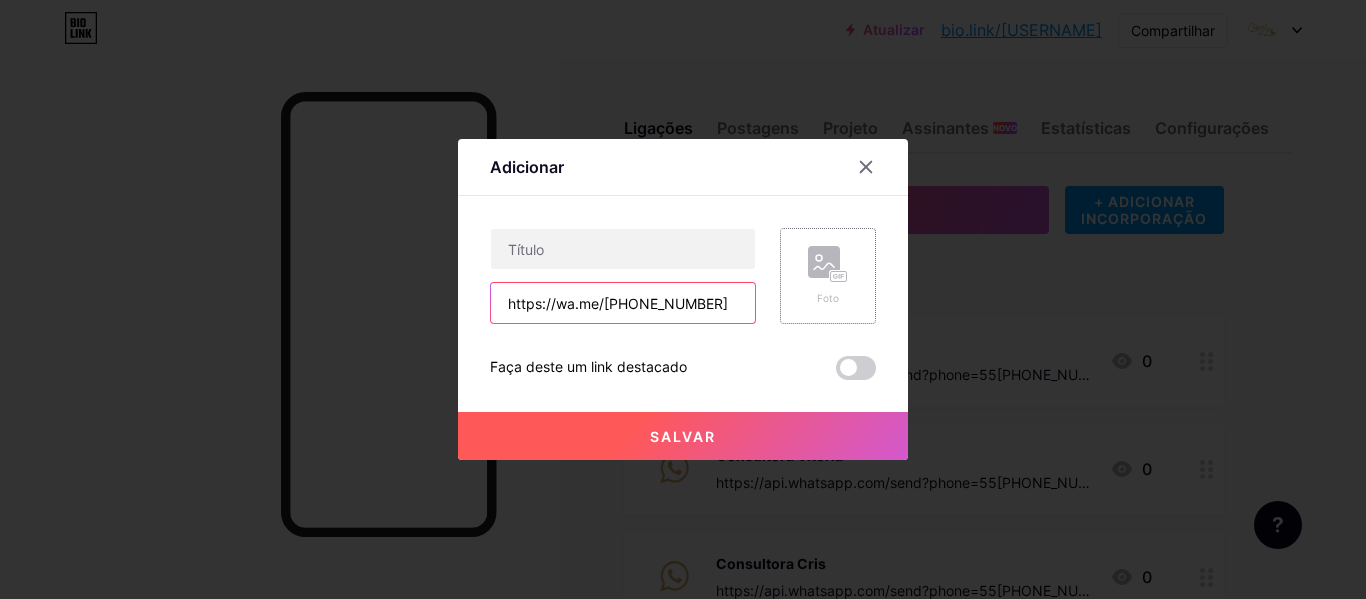 type on "https://wa.me/[PHONE_NUMBER]" 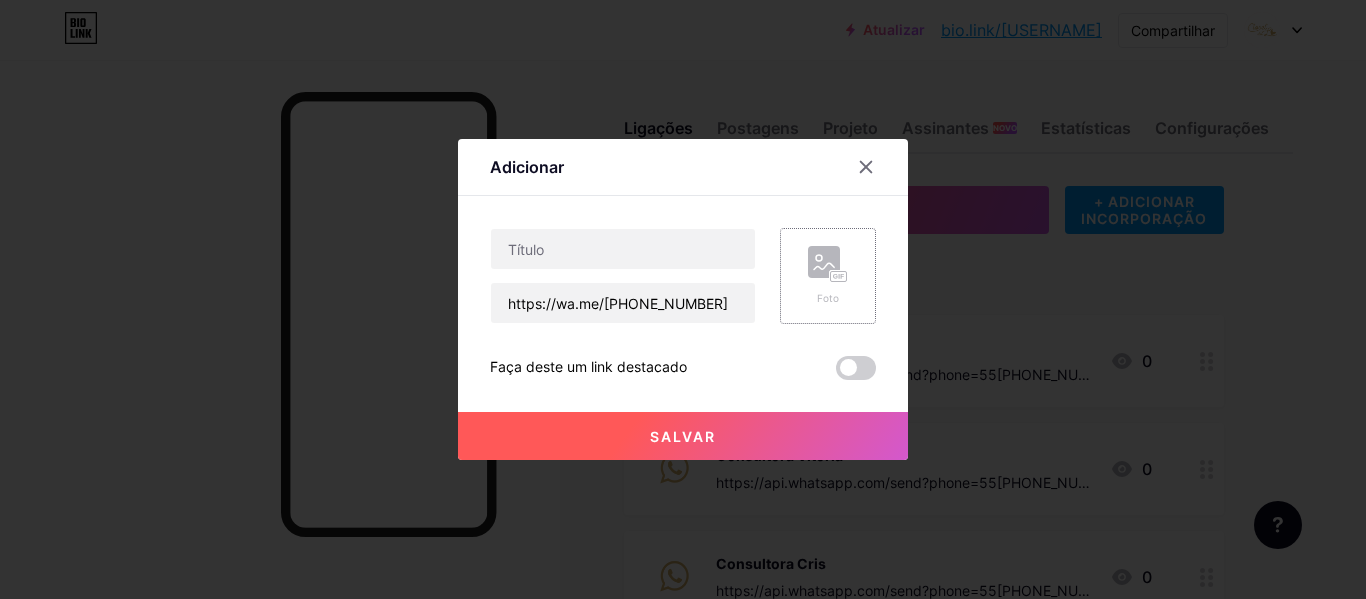 click at bounding box center (828, 264) 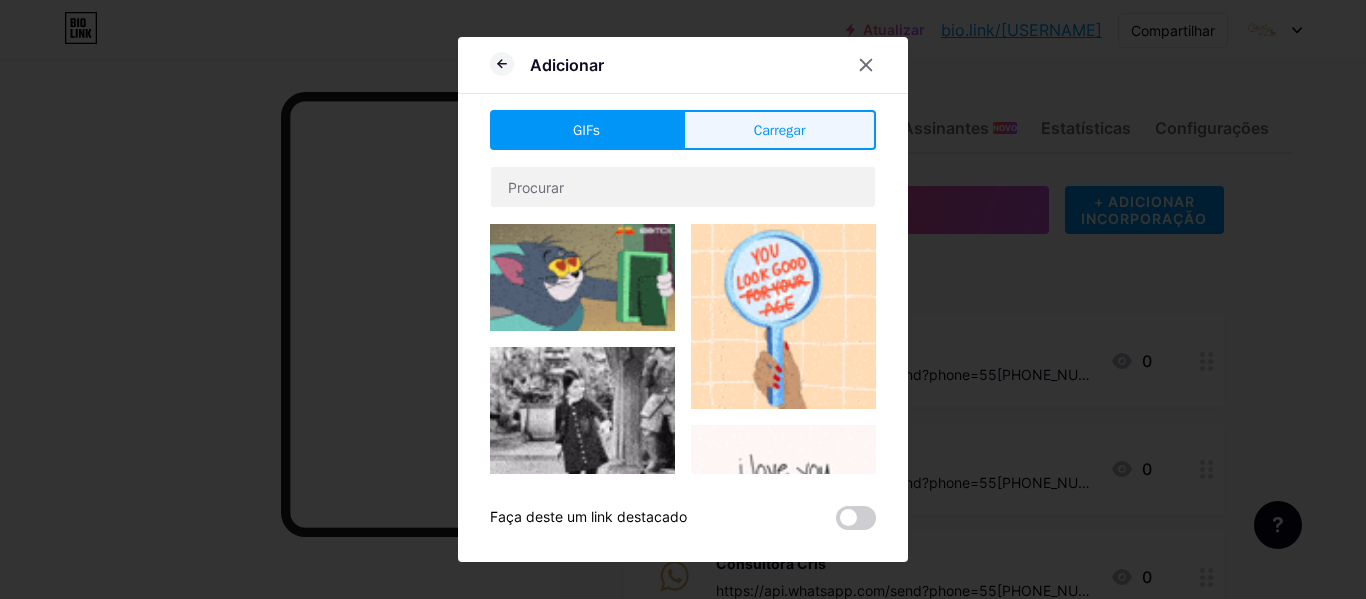 click on "Carregar" at bounding box center (779, 130) 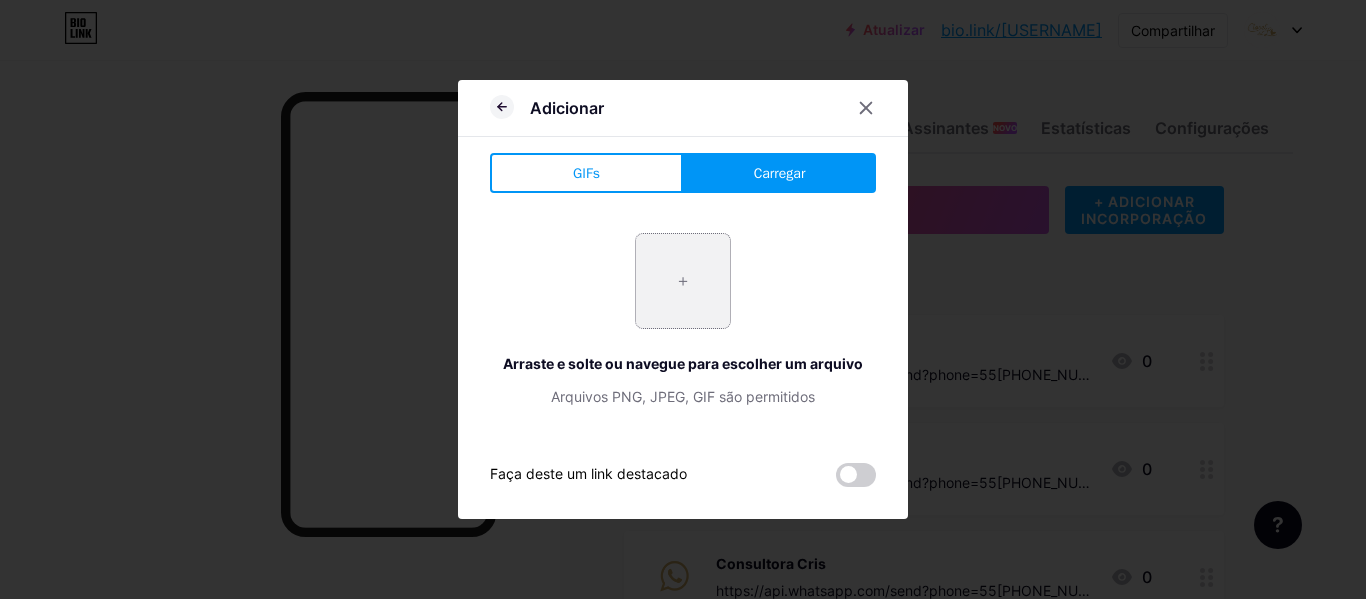 click at bounding box center [683, 281] 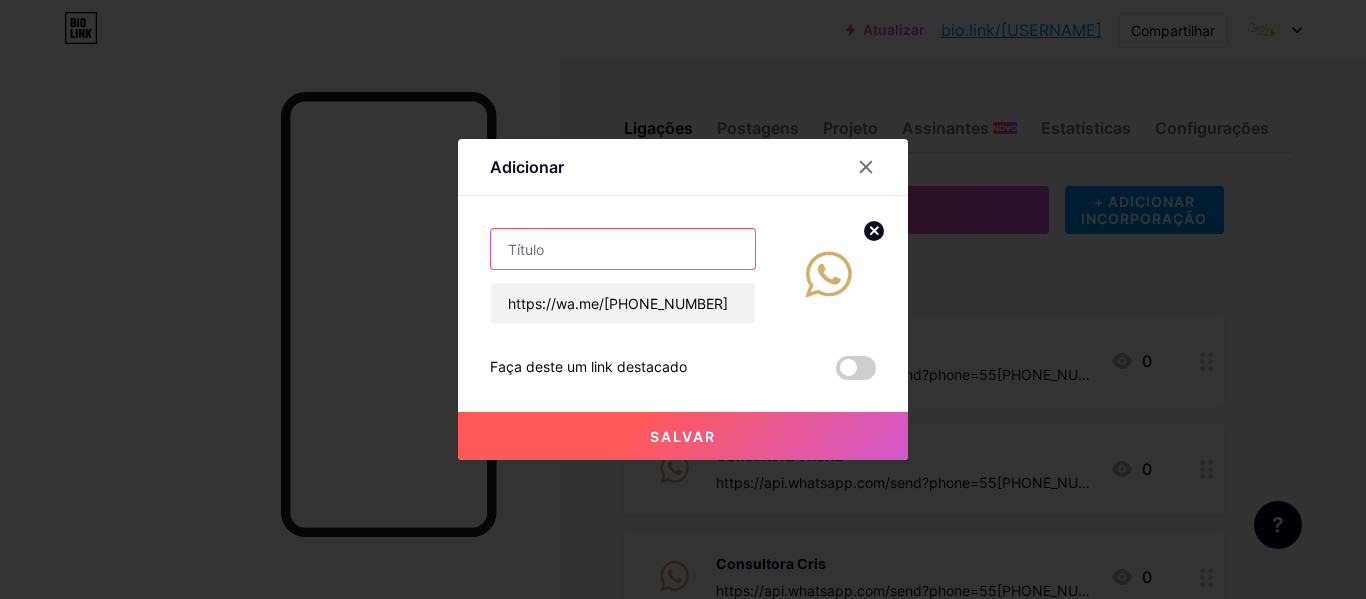 click at bounding box center (623, 249) 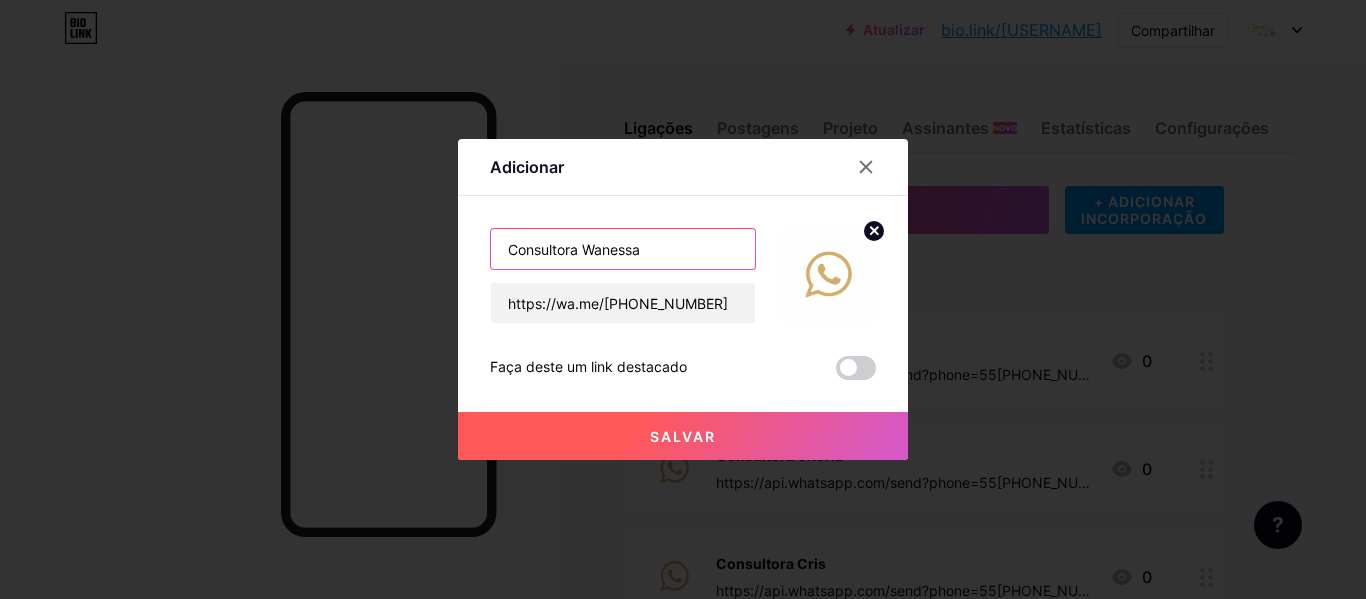 type on "Consultora Wanessa" 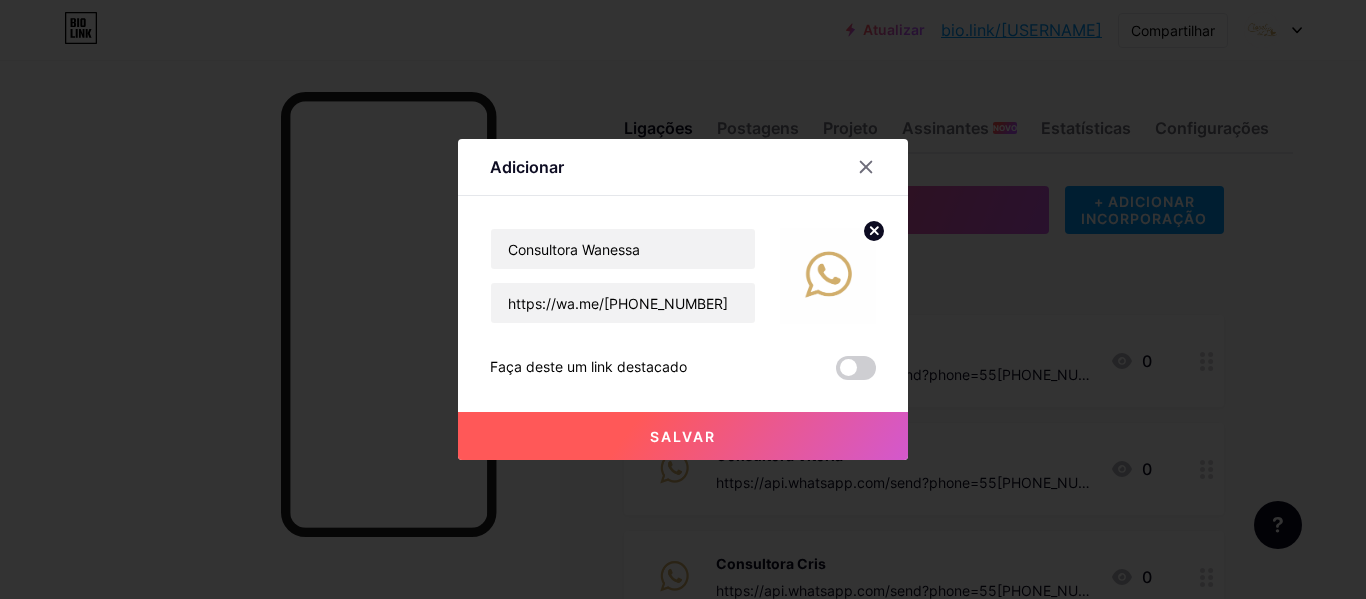 click on "Salvar" at bounding box center [683, 436] 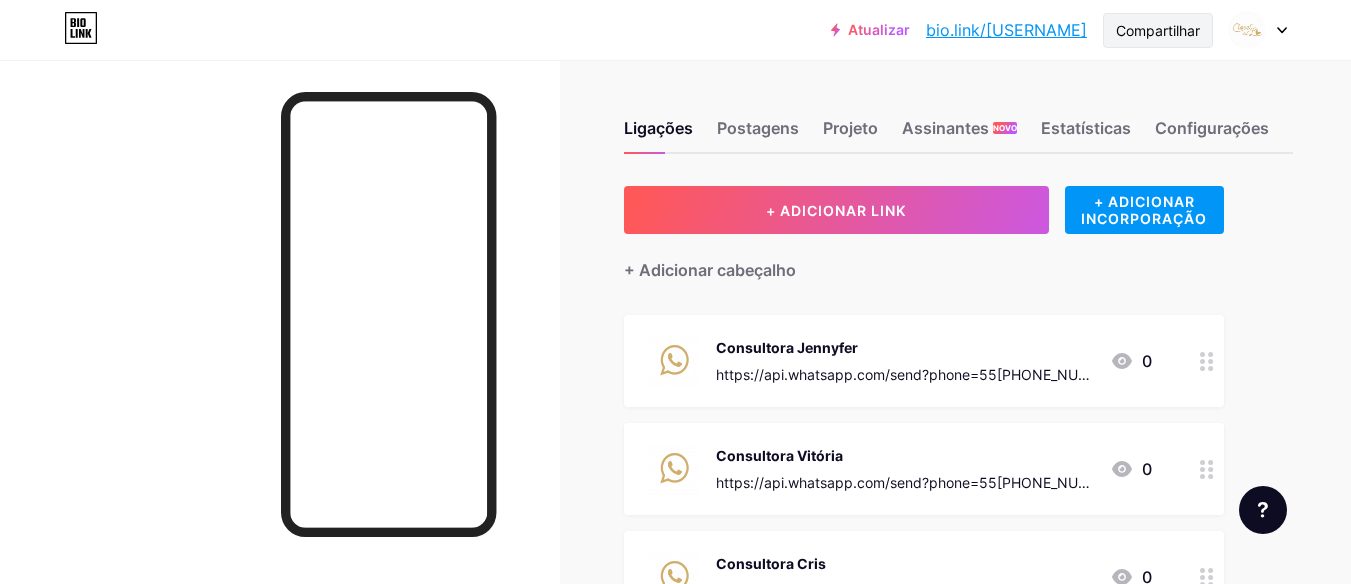 click on "Compartilhar" at bounding box center (1158, 30) 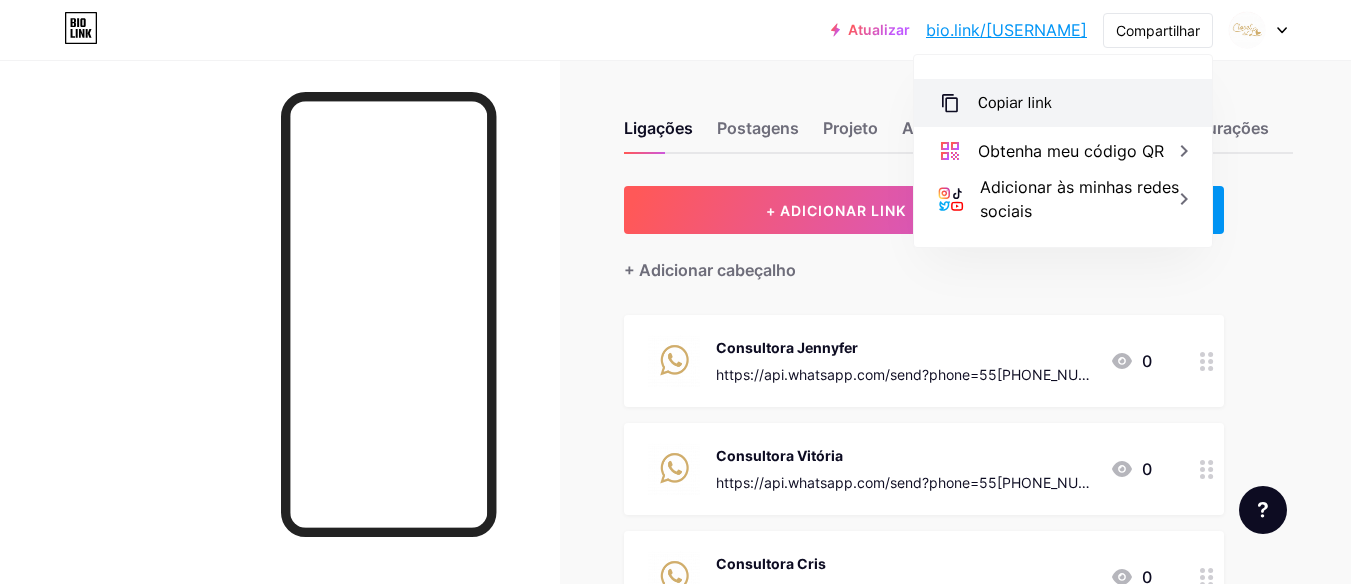 click on "Copiar link" at bounding box center [1015, 103] 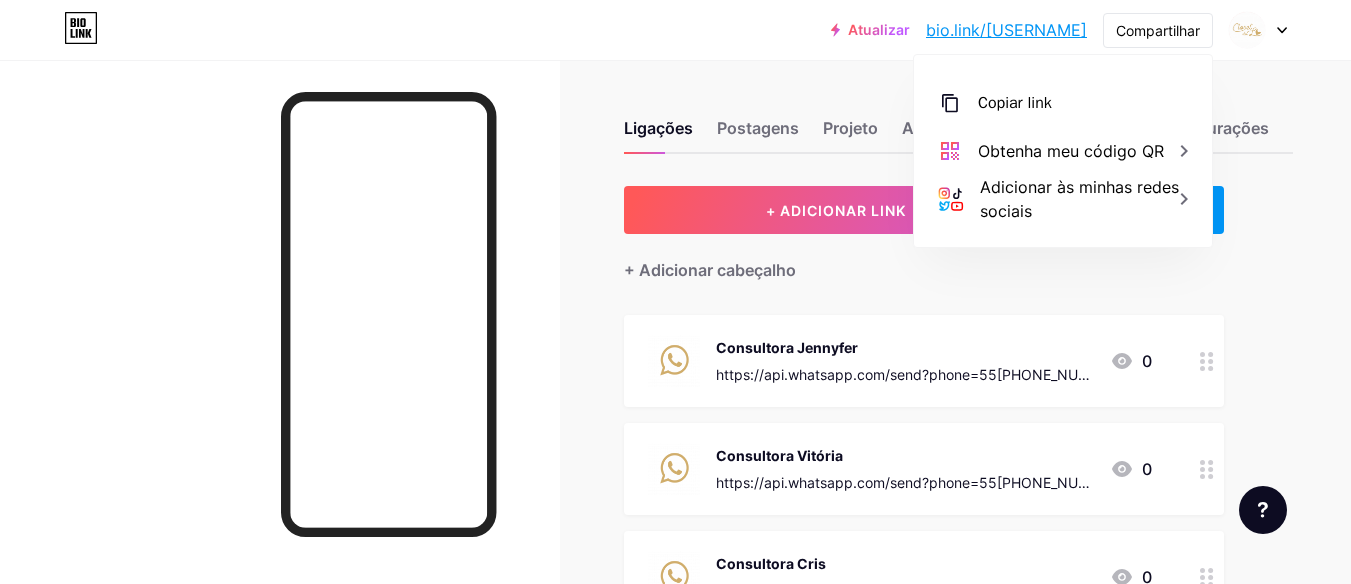 click at bounding box center [1282, 30] 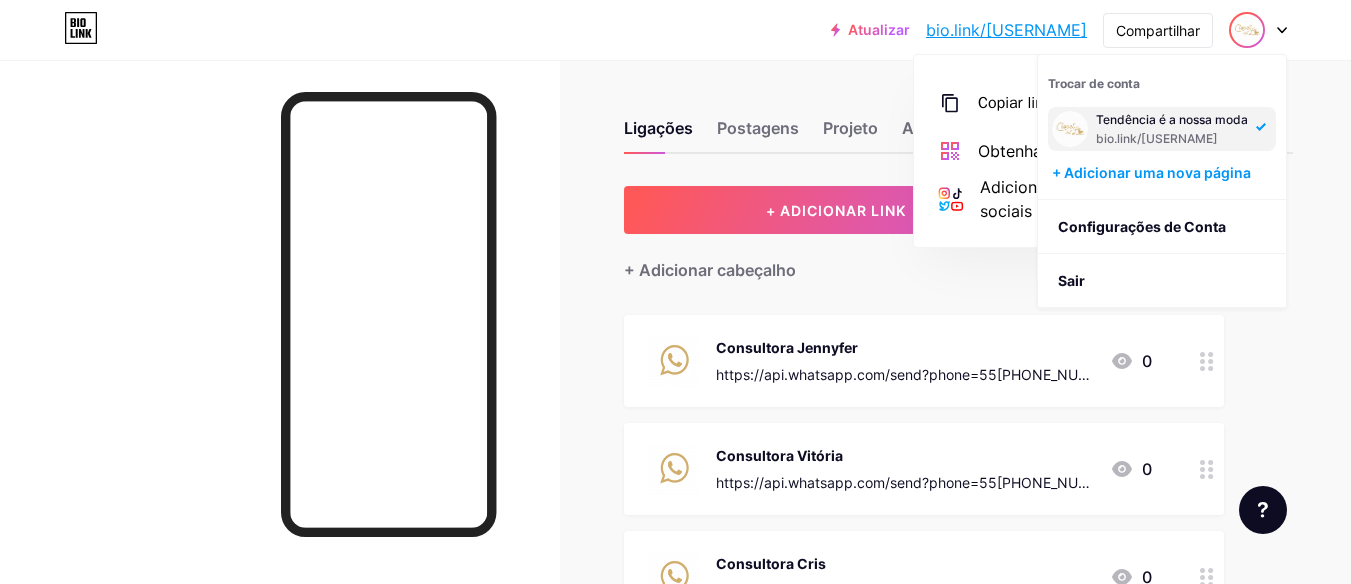 drag, startPoint x: 908, startPoint y: 21, endPoint x: 1085, endPoint y: 24, distance: 177.02542 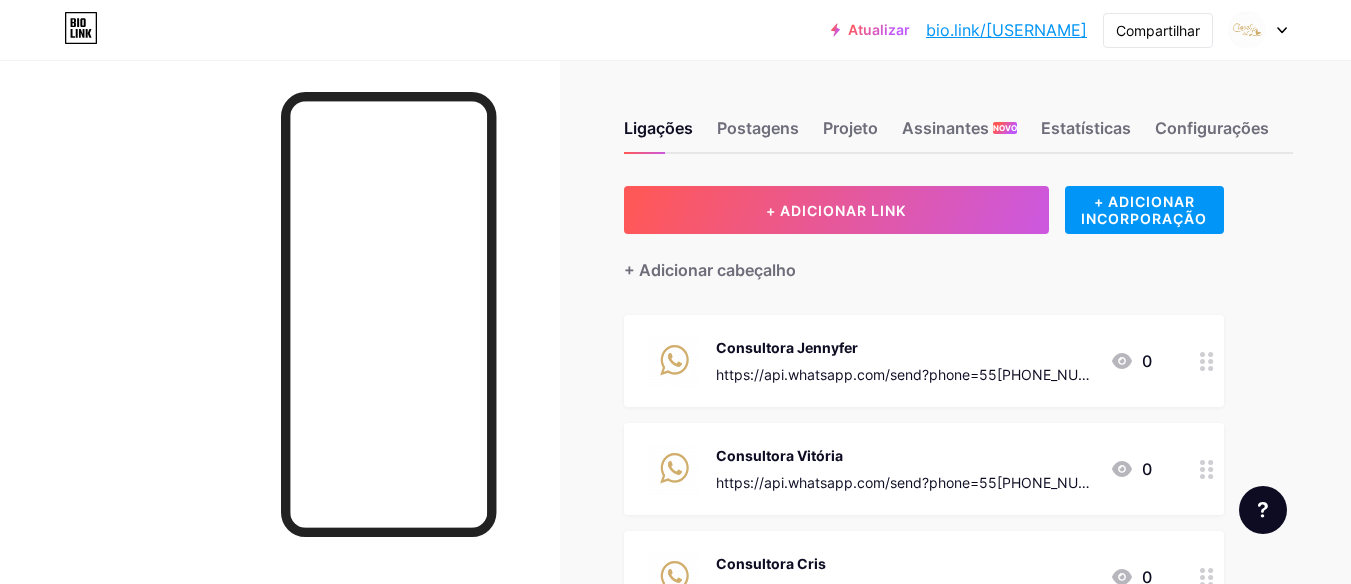 copy on "bio.link/[USERNAME]   bio.link/[USERNAME]" 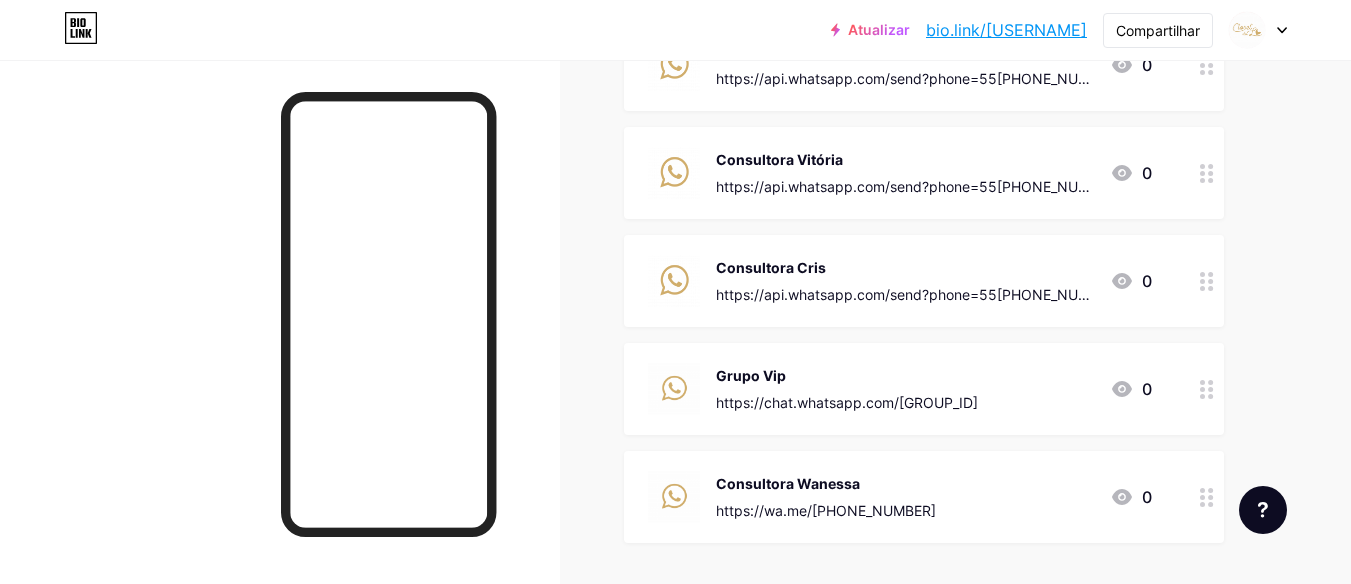 scroll, scrollTop: 333, scrollLeft: 0, axis: vertical 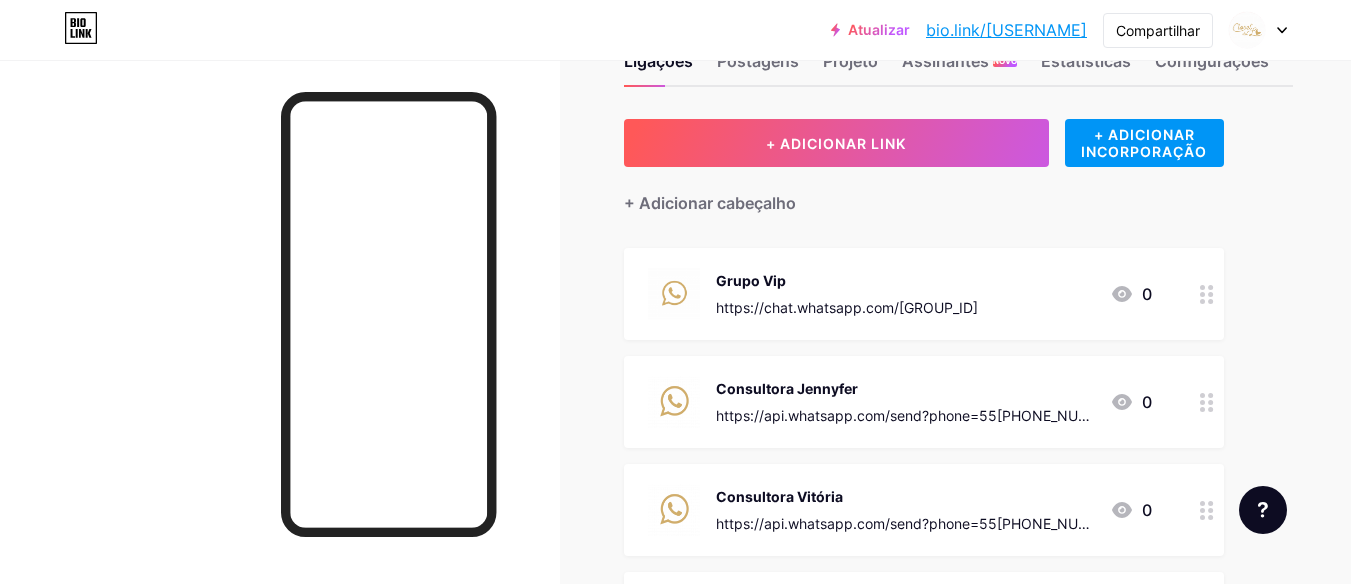 click on "https://chat.whatsapp.com/[GROUP_ID]" at bounding box center (847, 307) 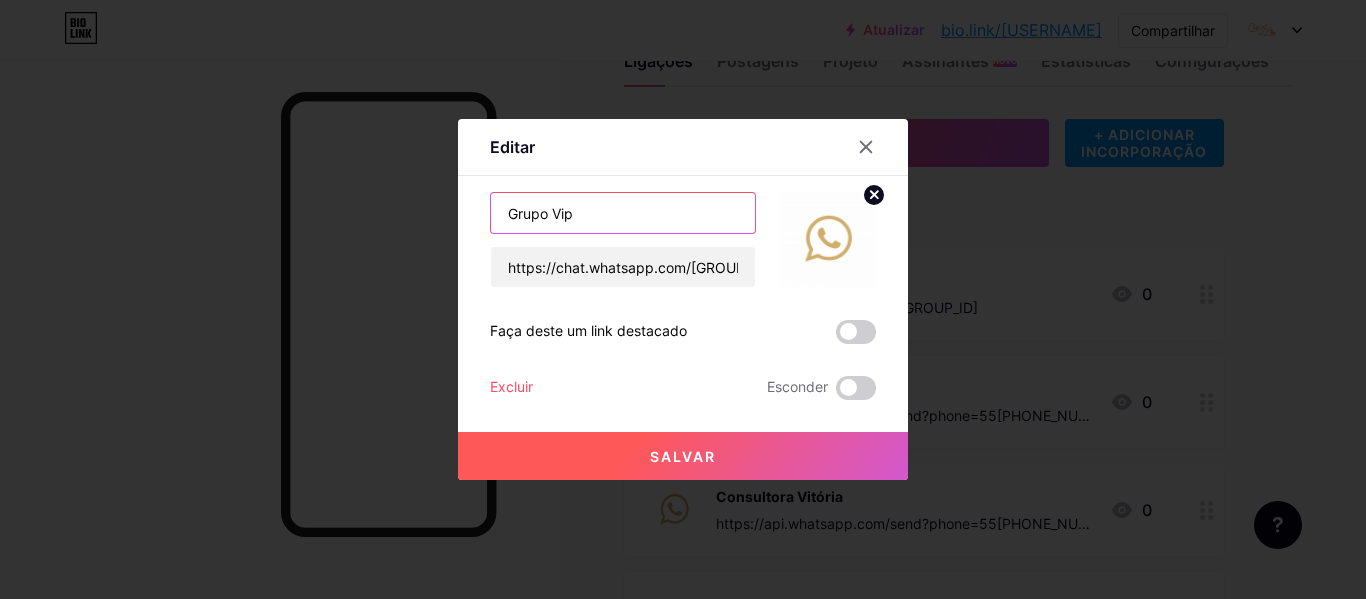 drag, startPoint x: 617, startPoint y: 209, endPoint x: 442, endPoint y: 215, distance: 175.10283 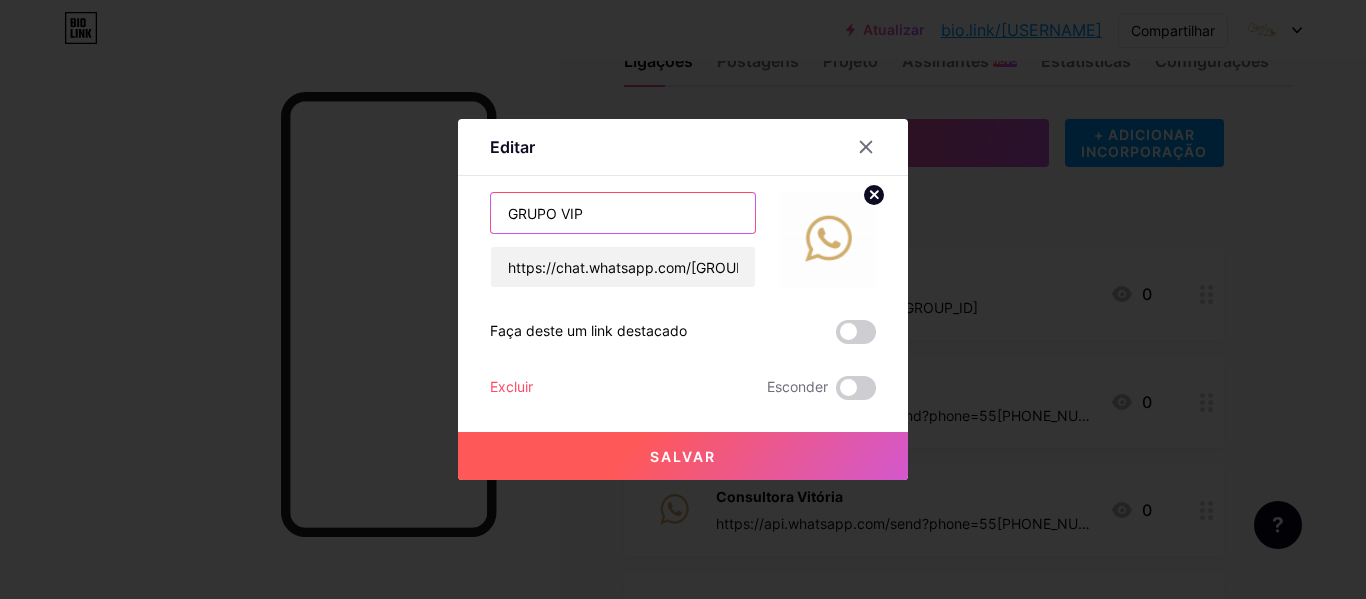 type on "GRUPO VIP" 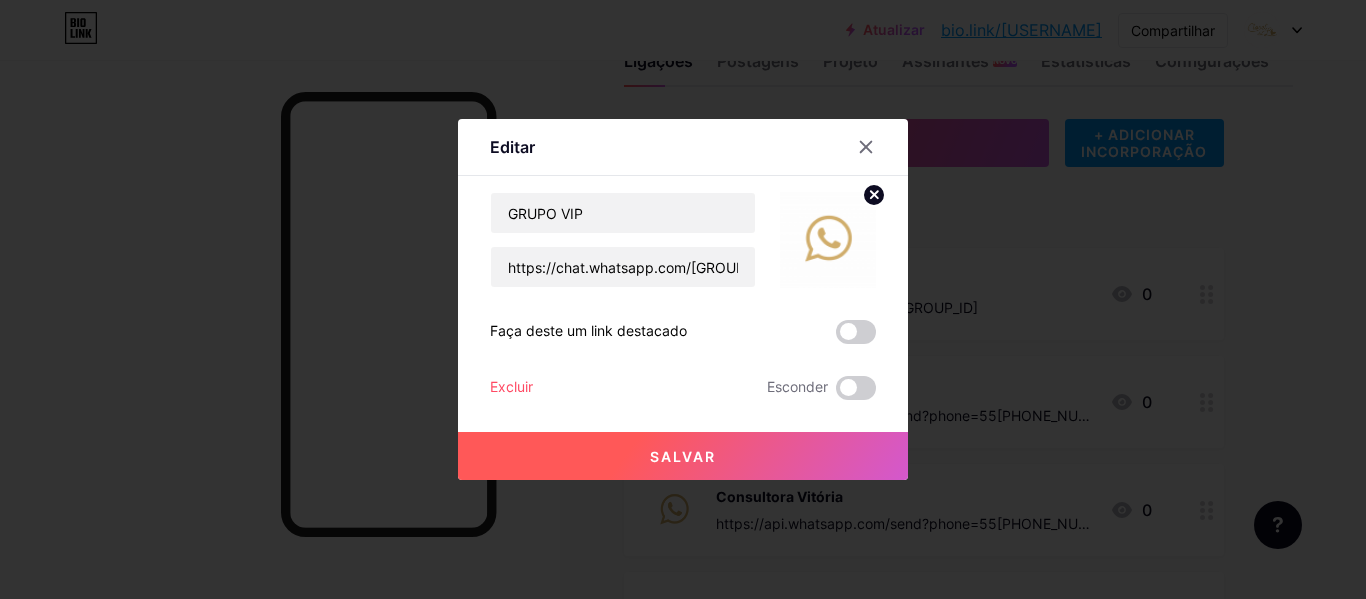 click on "Salvar" at bounding box center (683, 456) 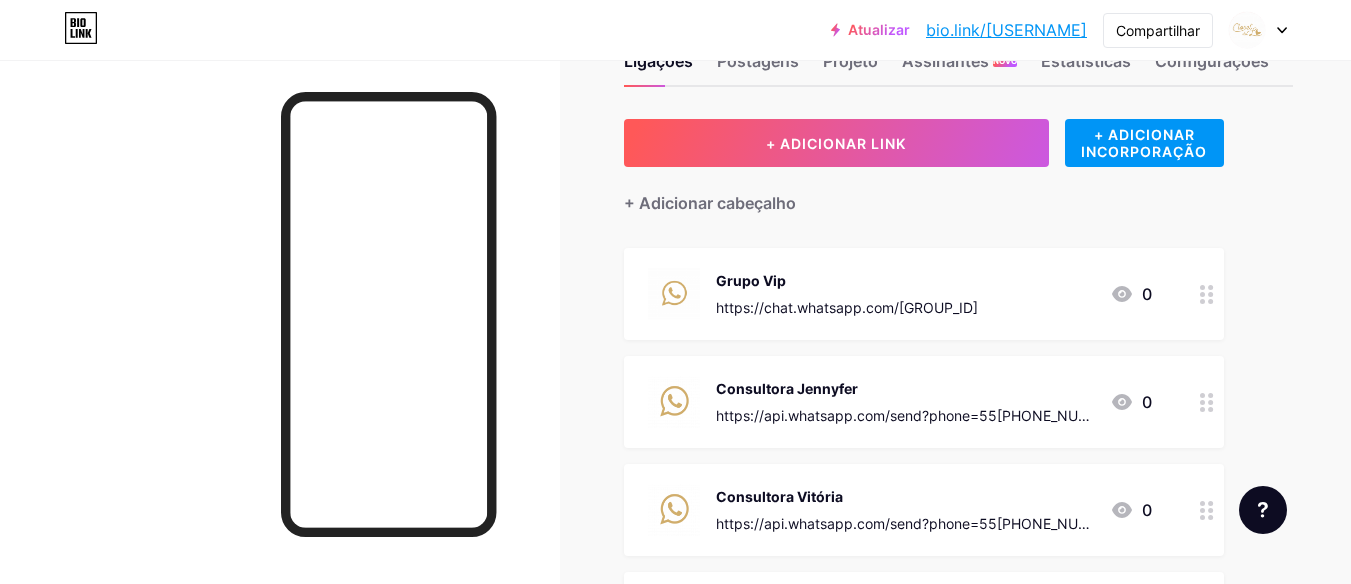 click on "https://chat.whatsapp.com/[GROUP_ID]" at bounding box center (847, 307) 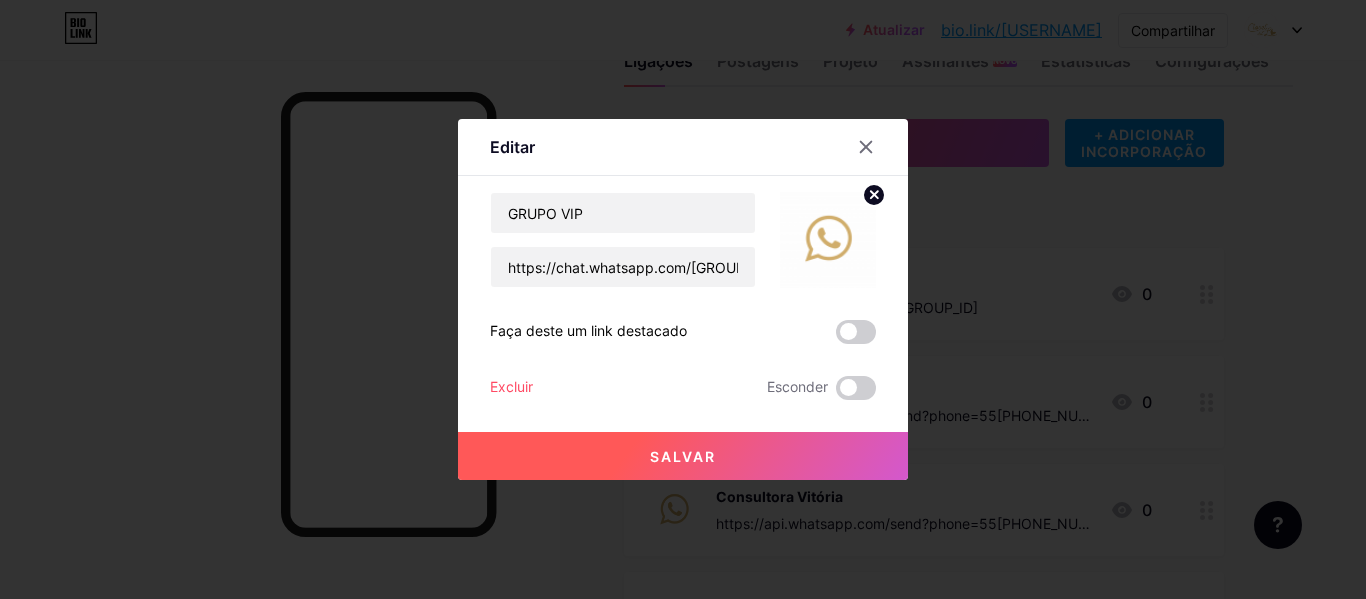 click at bounding box center [828, 240] 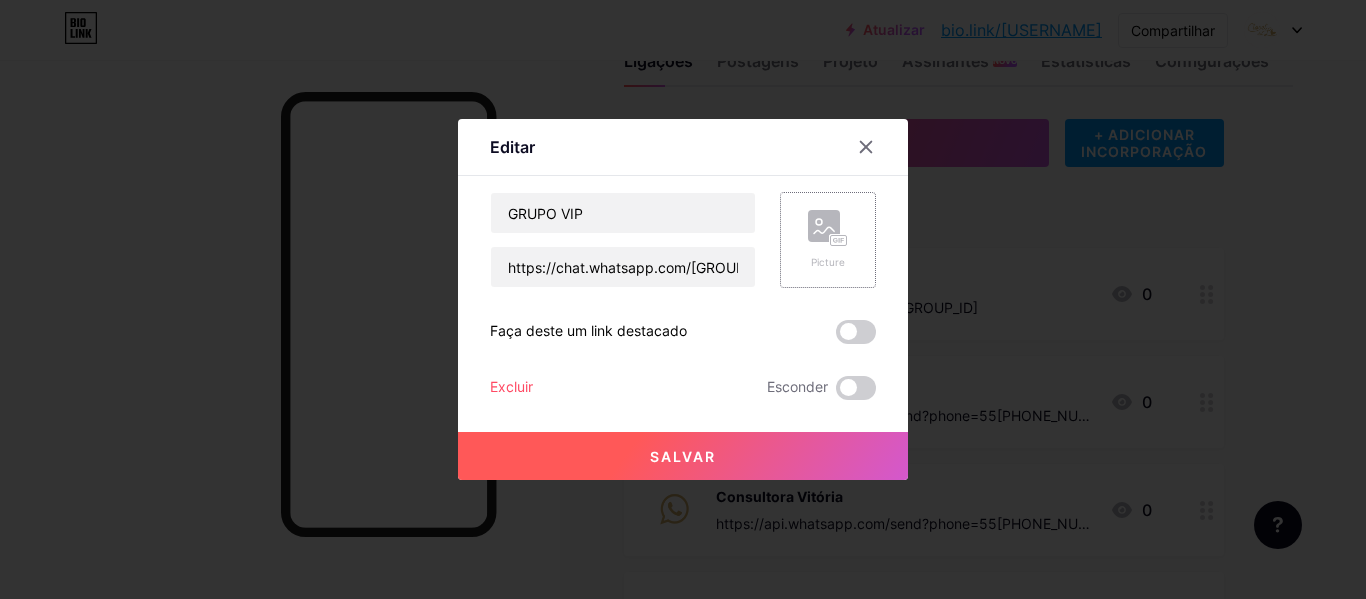 click on "Picture" at bounding box center [828, 240] 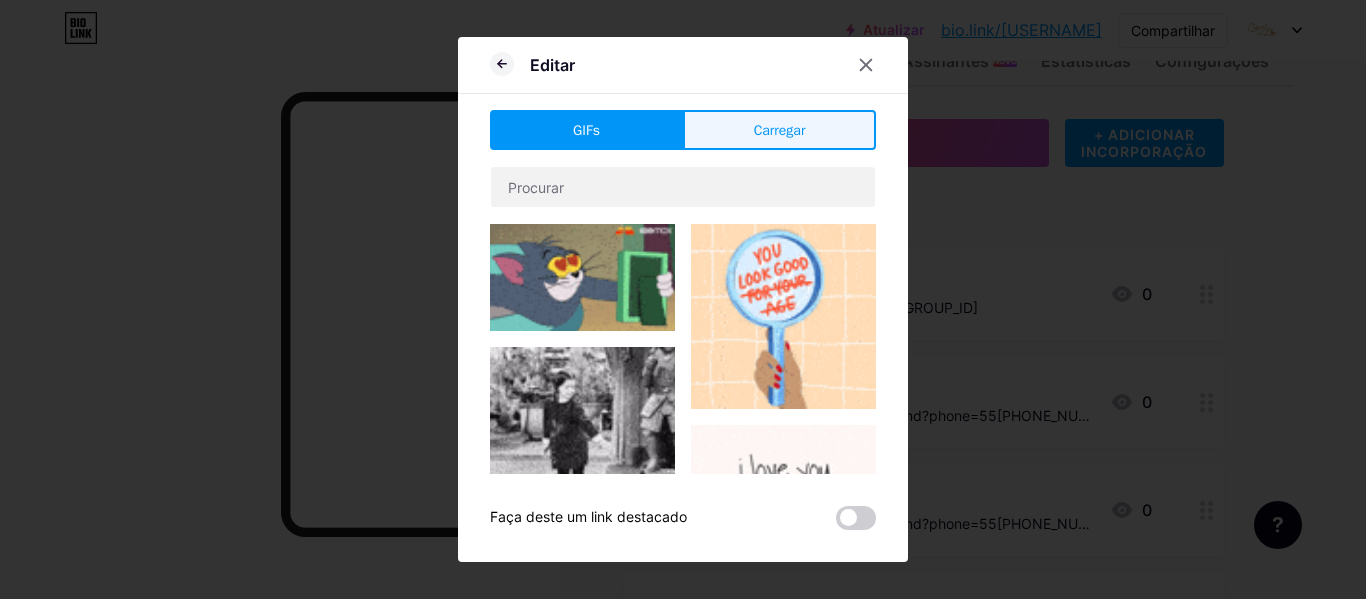 click on "Carregar" at bounding box center (780, 130) 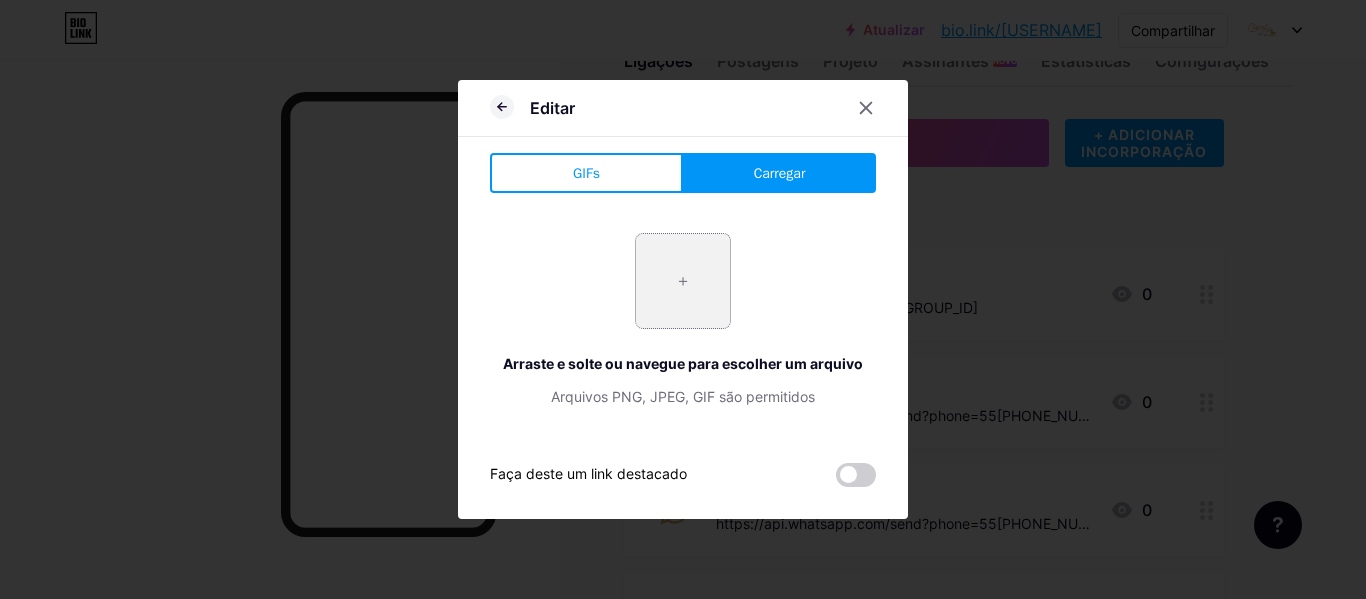 click at bounding box center (683, 281) 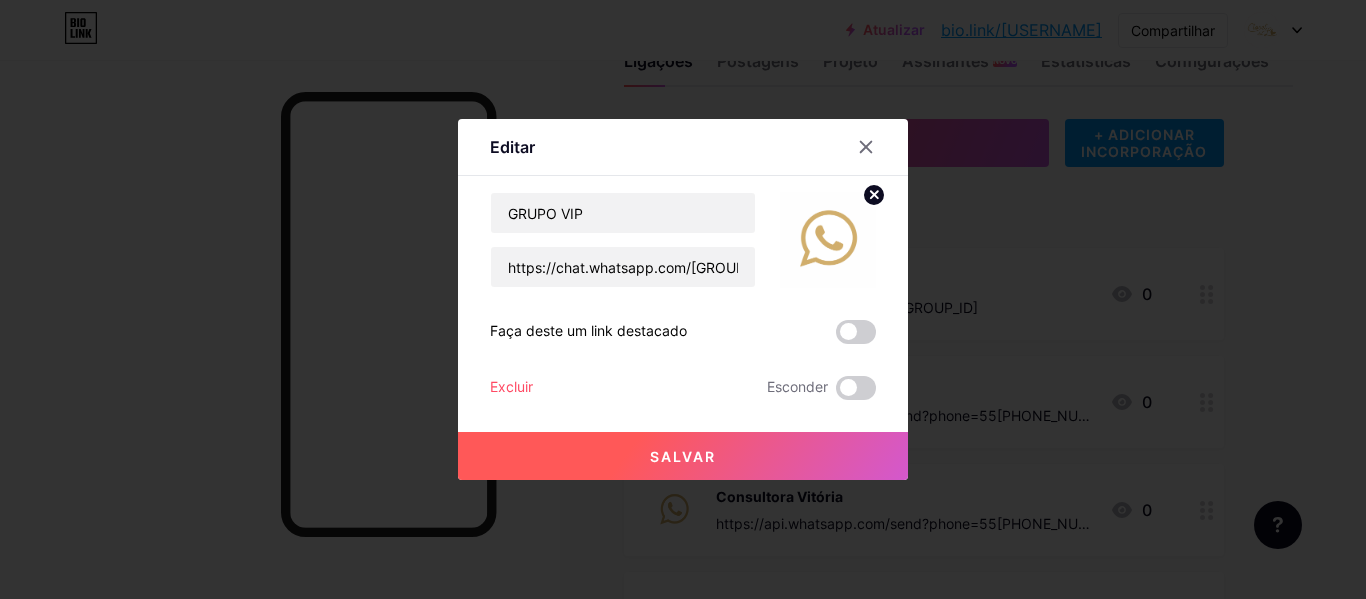 click on "Salvar" at bounding box center [683, 456] 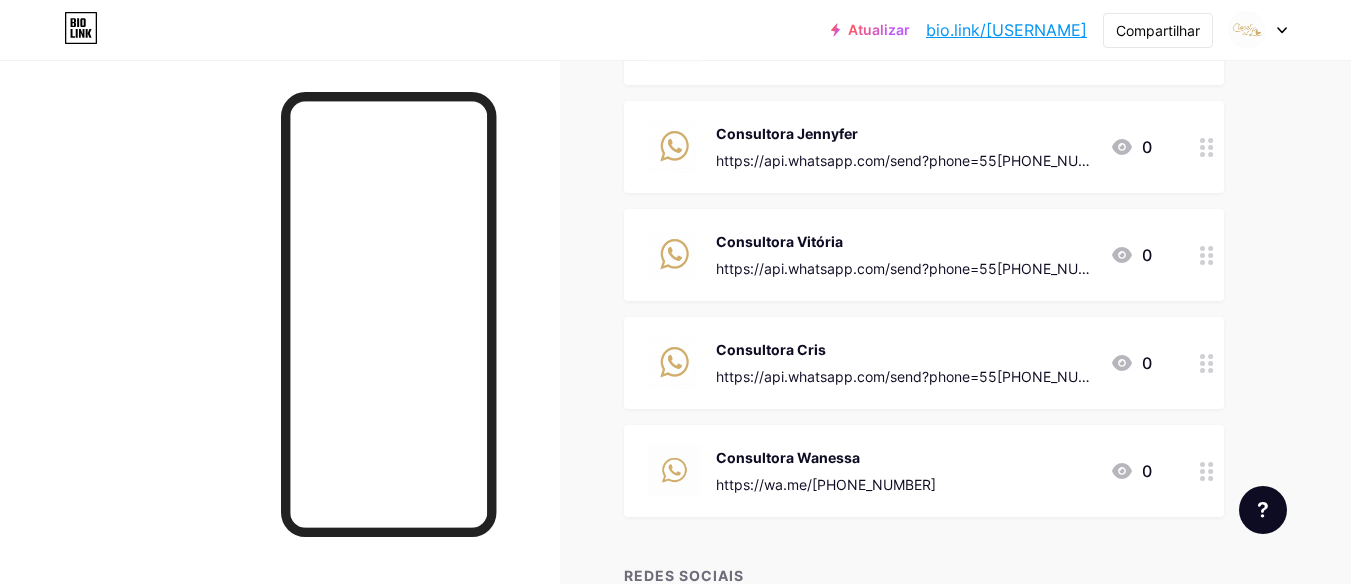 scroll, scrollTop: 333, scrollLeft: 0, axis: vertical 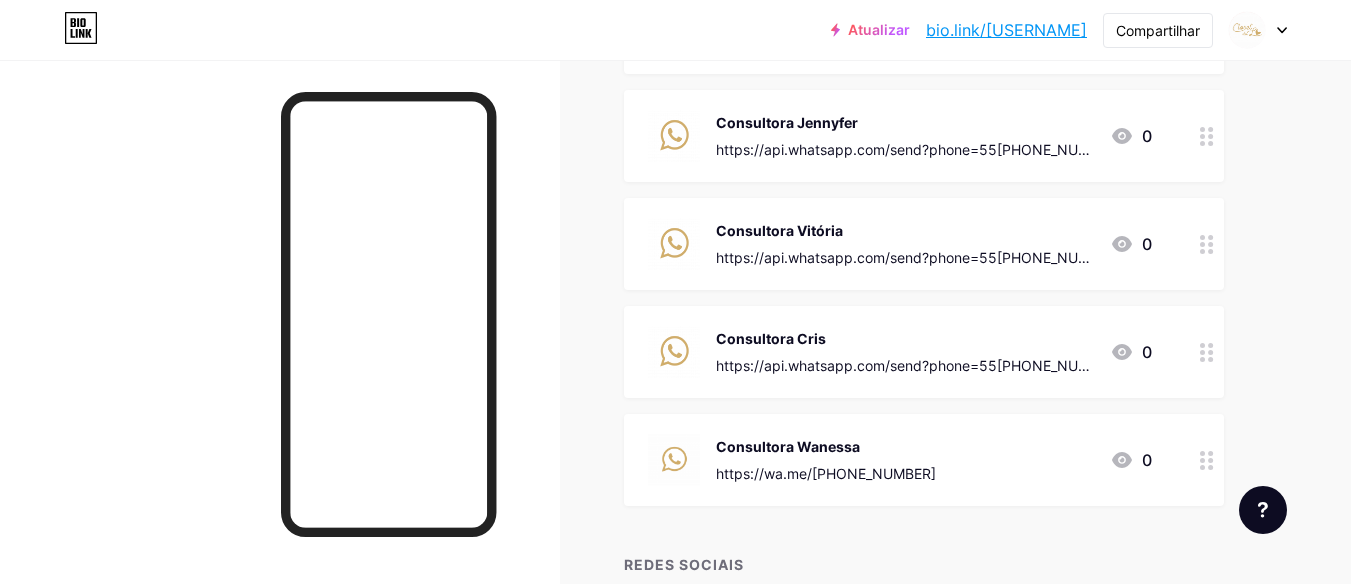 click at bounding box center (674, 28) 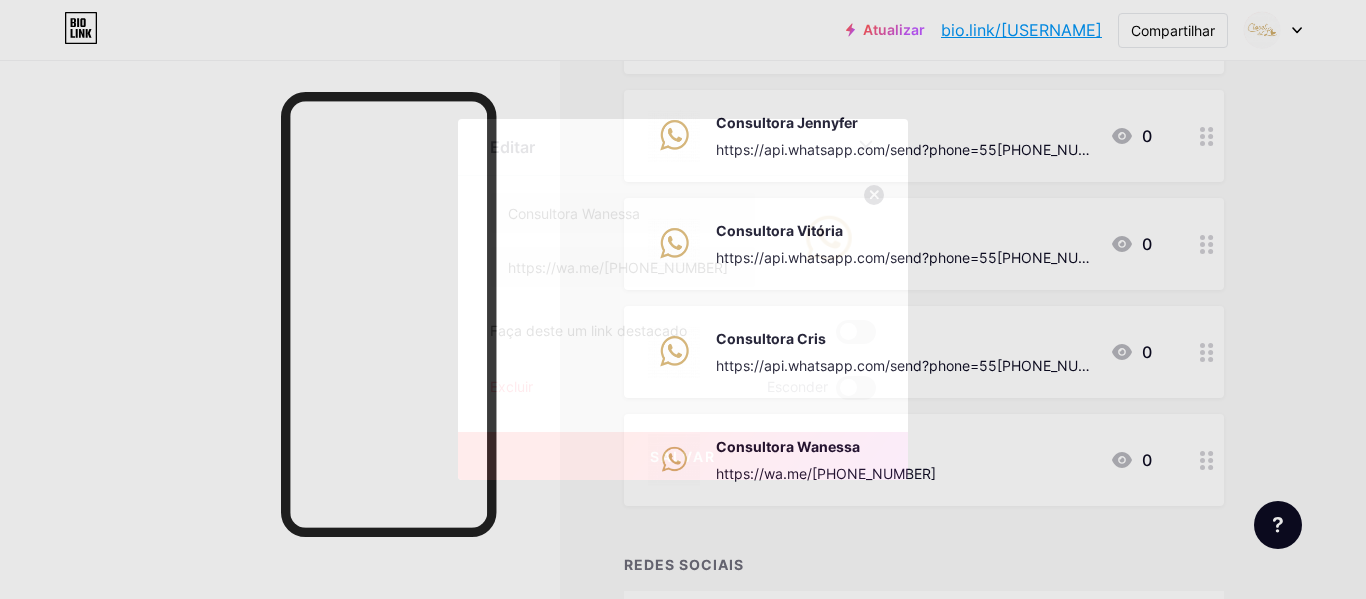 click at bounding box center (874, 195) 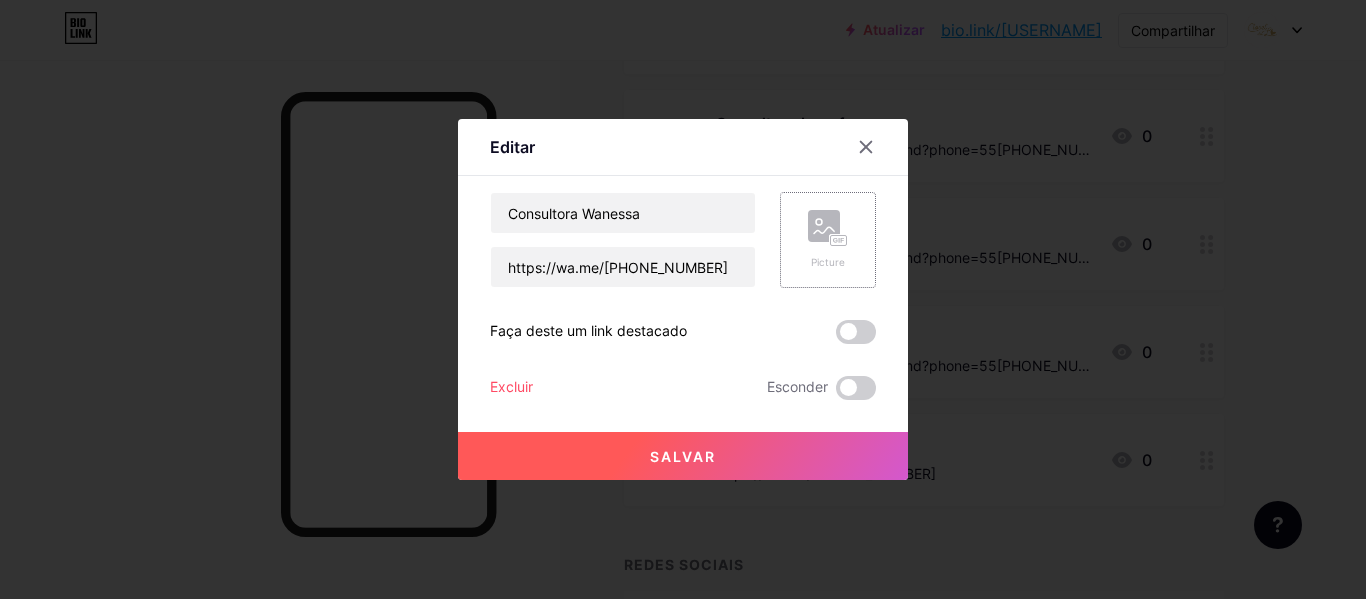 click on "Picture" at bounding box center (828, 240) 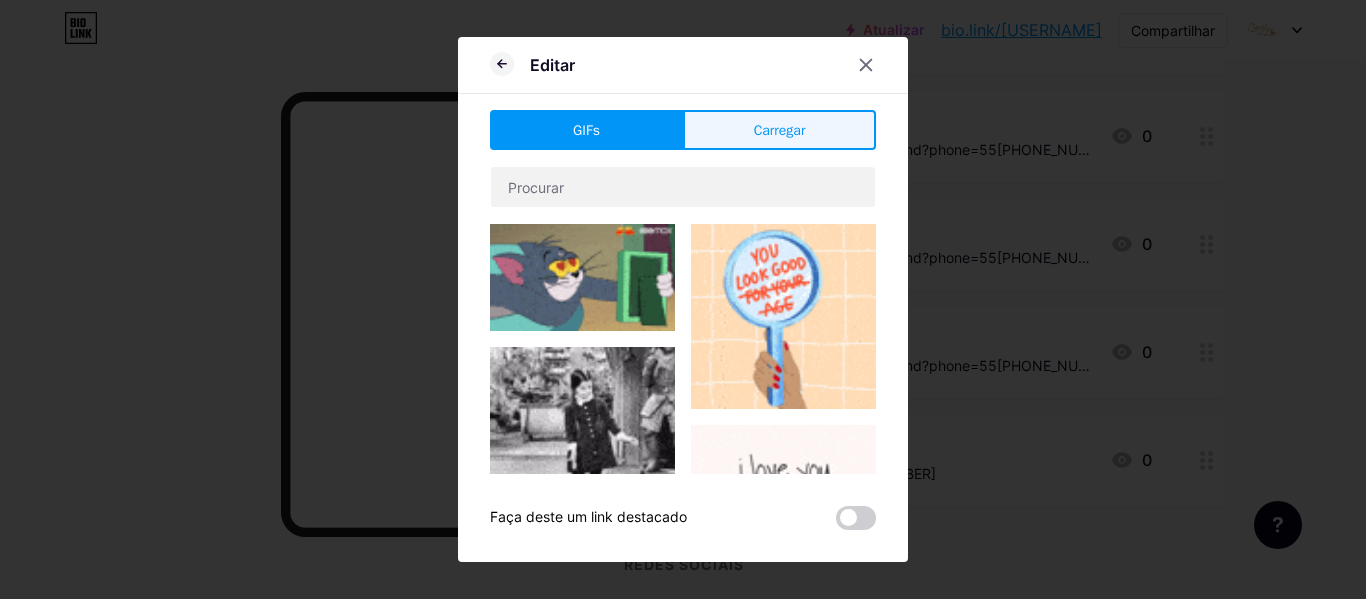 click on "Carregar" at bounding box center (780, 130) 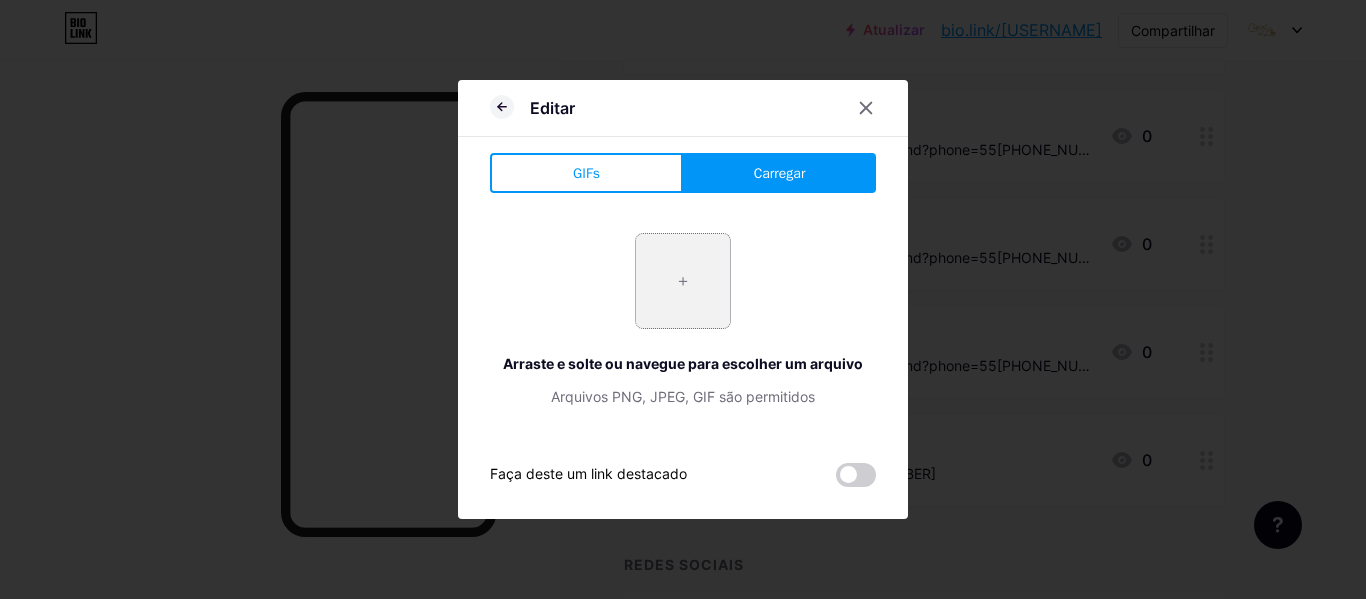 click at bounding box center [683, 281] 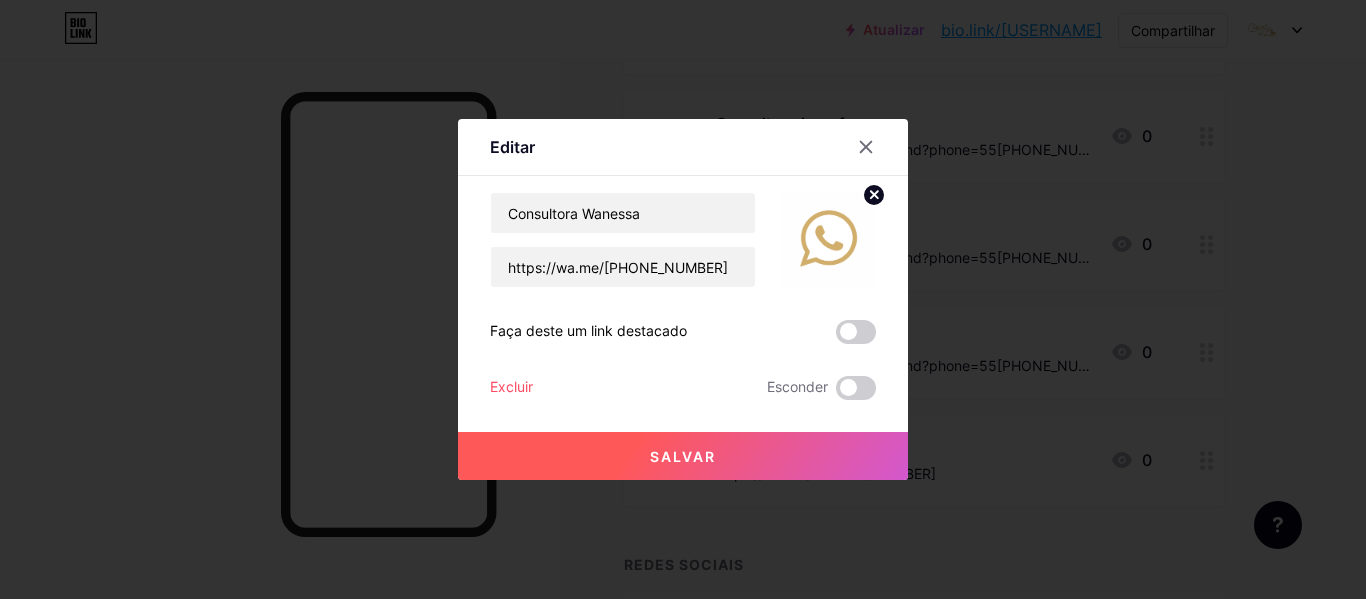 click on "Salvar" at bounding box center (683, 456) 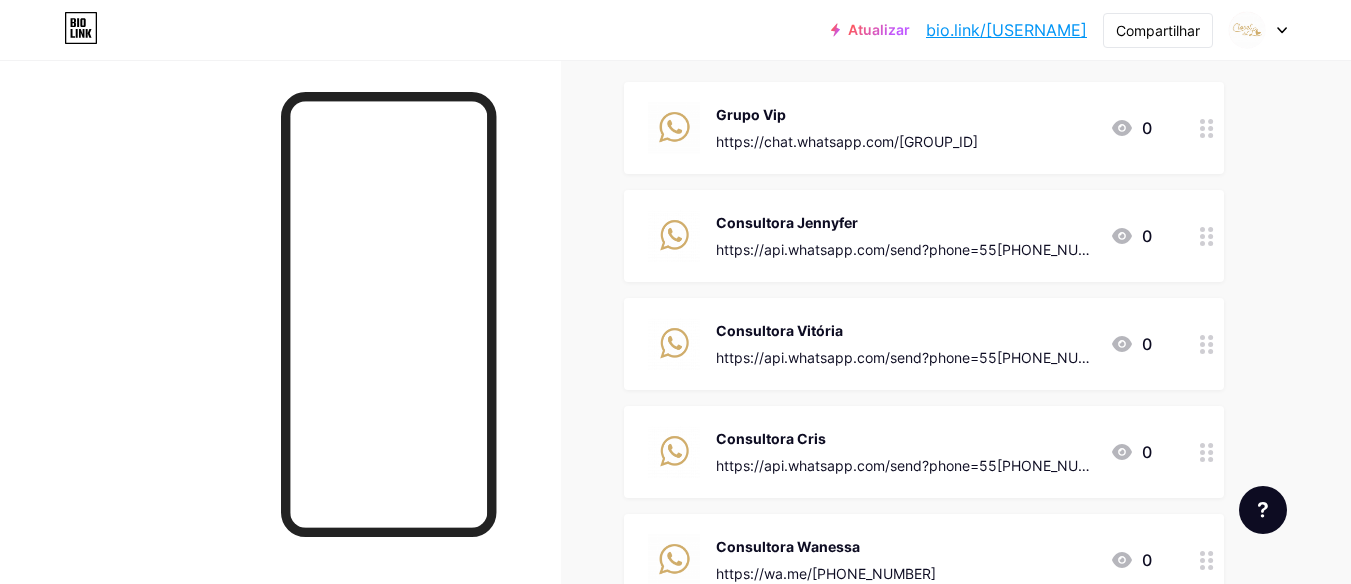 scroll, scrollTop: 267, scrollLeft: 0, axis: vertical 